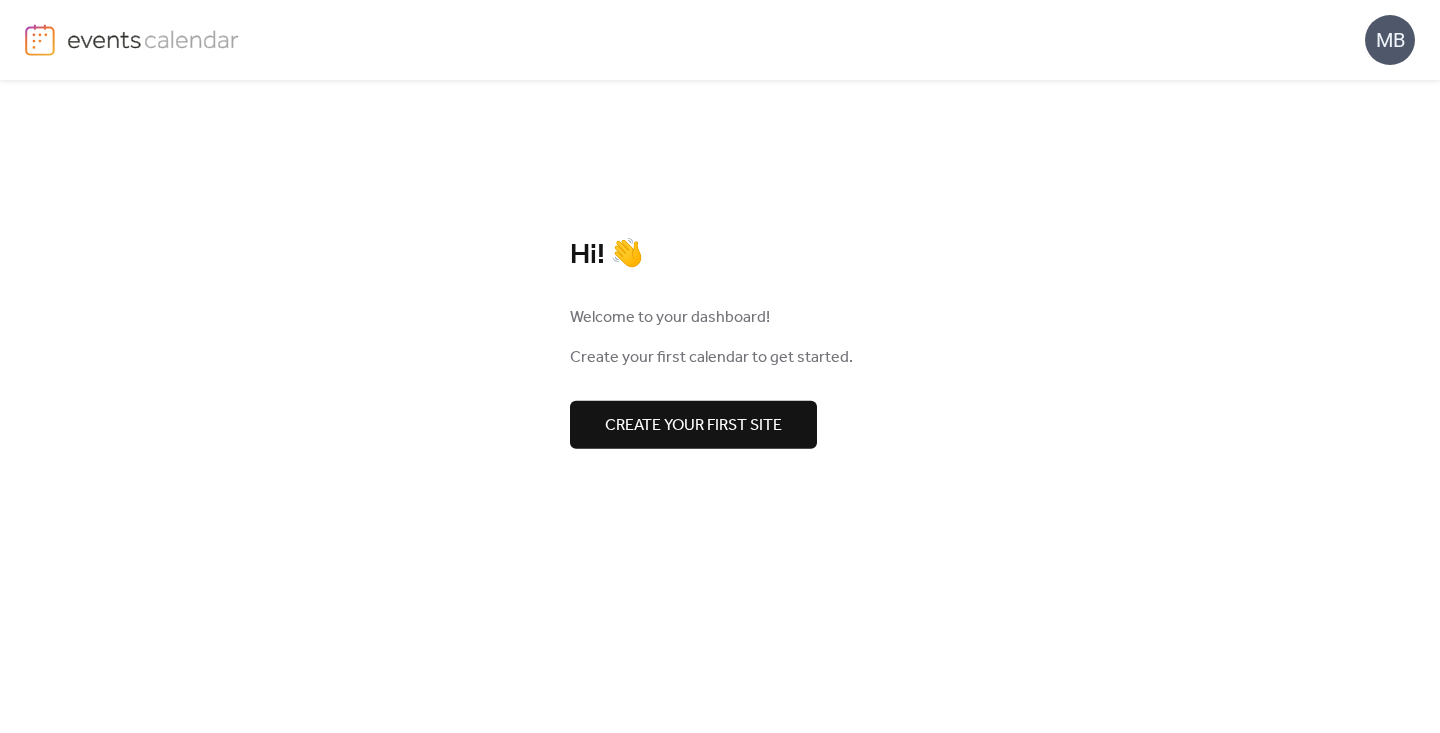 scroll, scrollTop: 0, scrollLeft: 0, axis: both 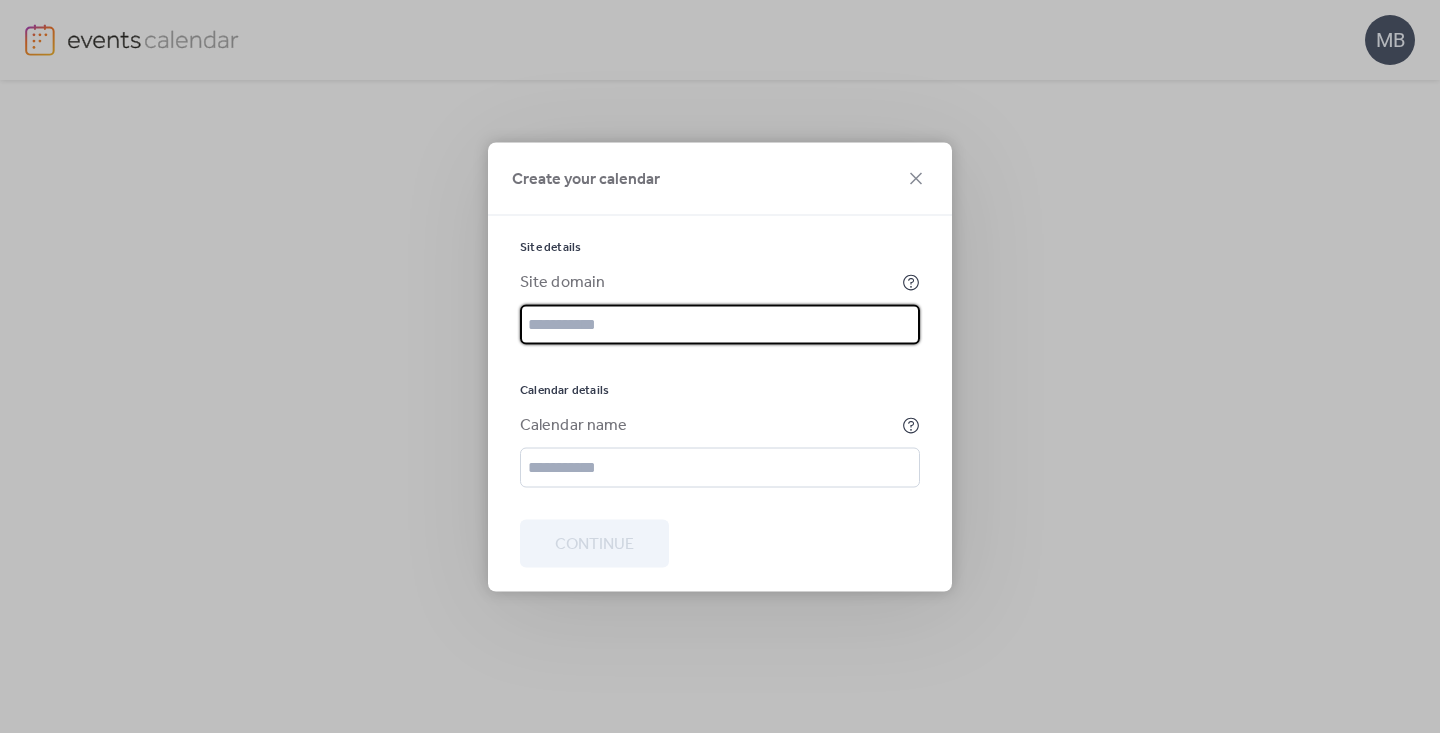 click at bounding box center (720, 324) 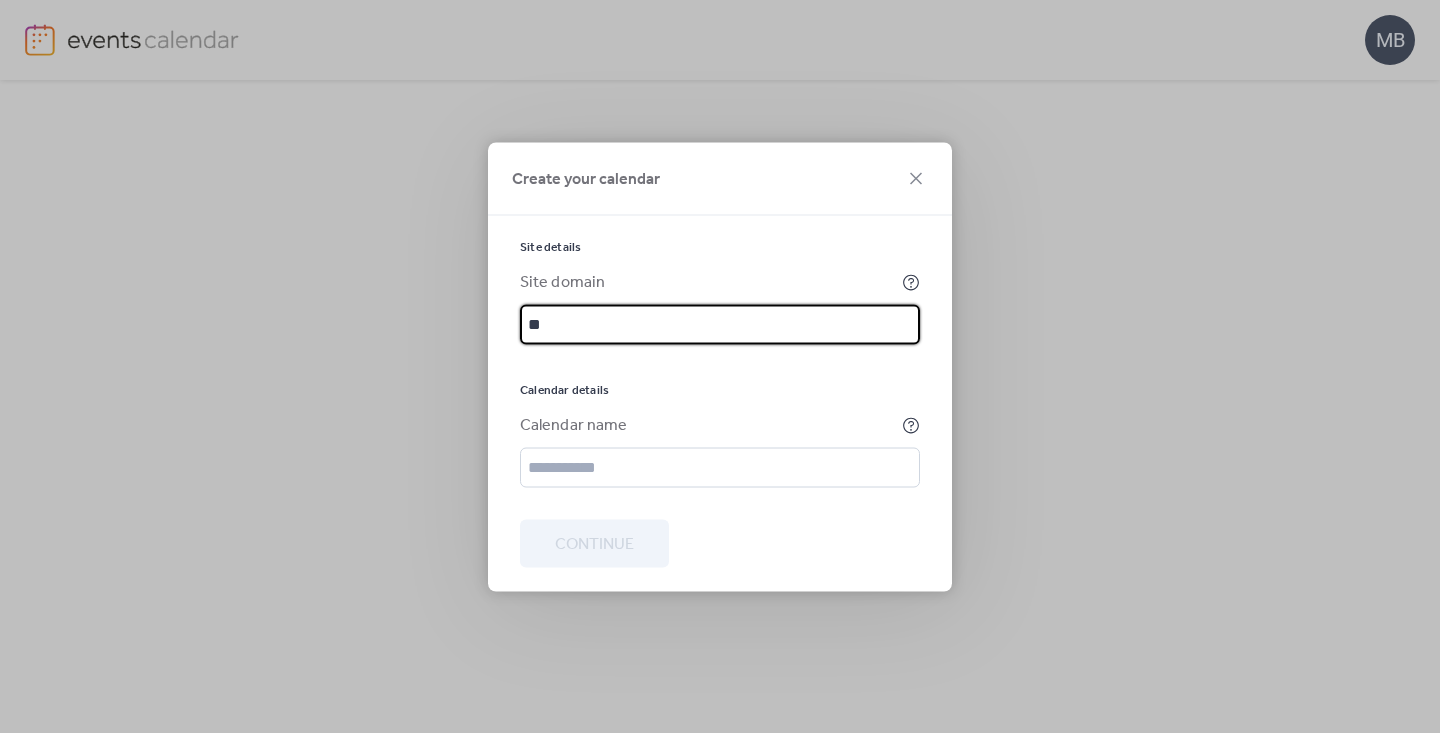 type on "*" 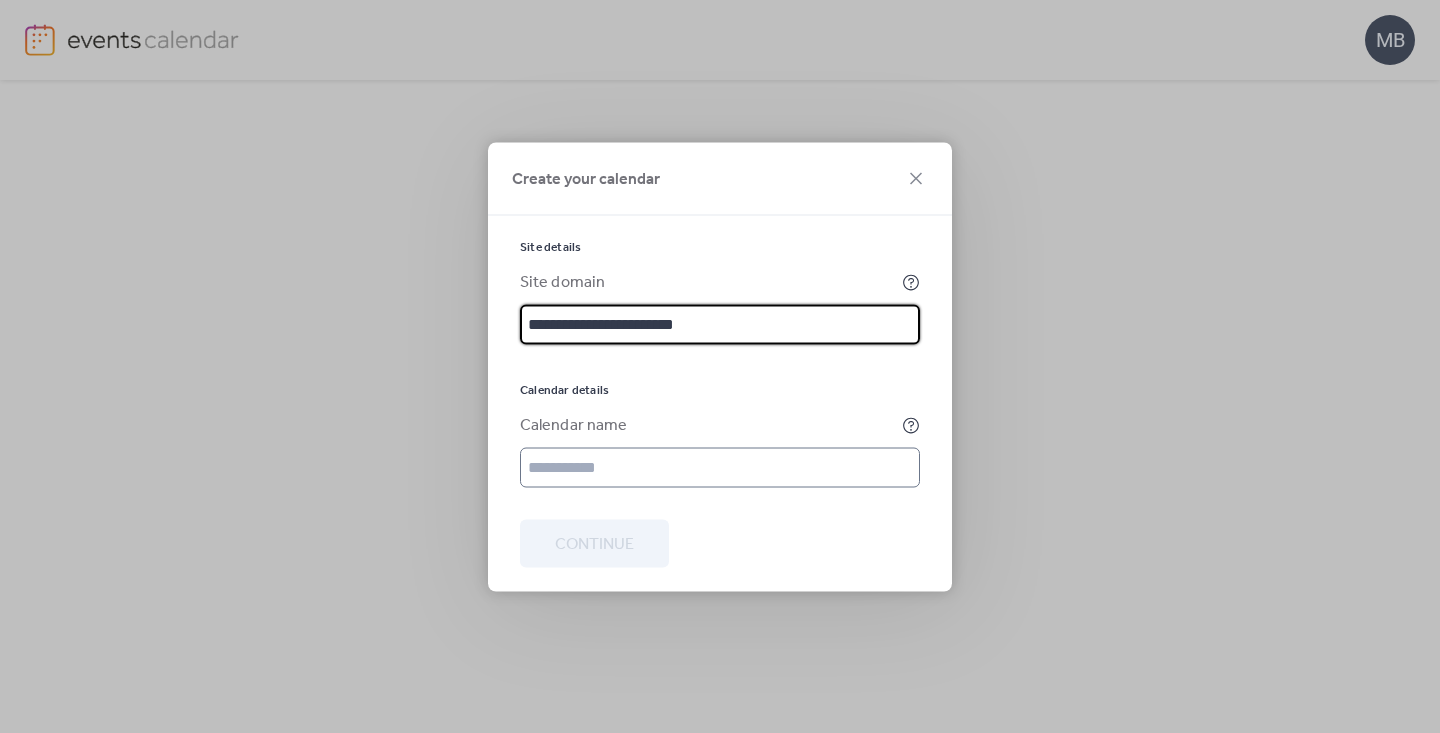 type on "**********" 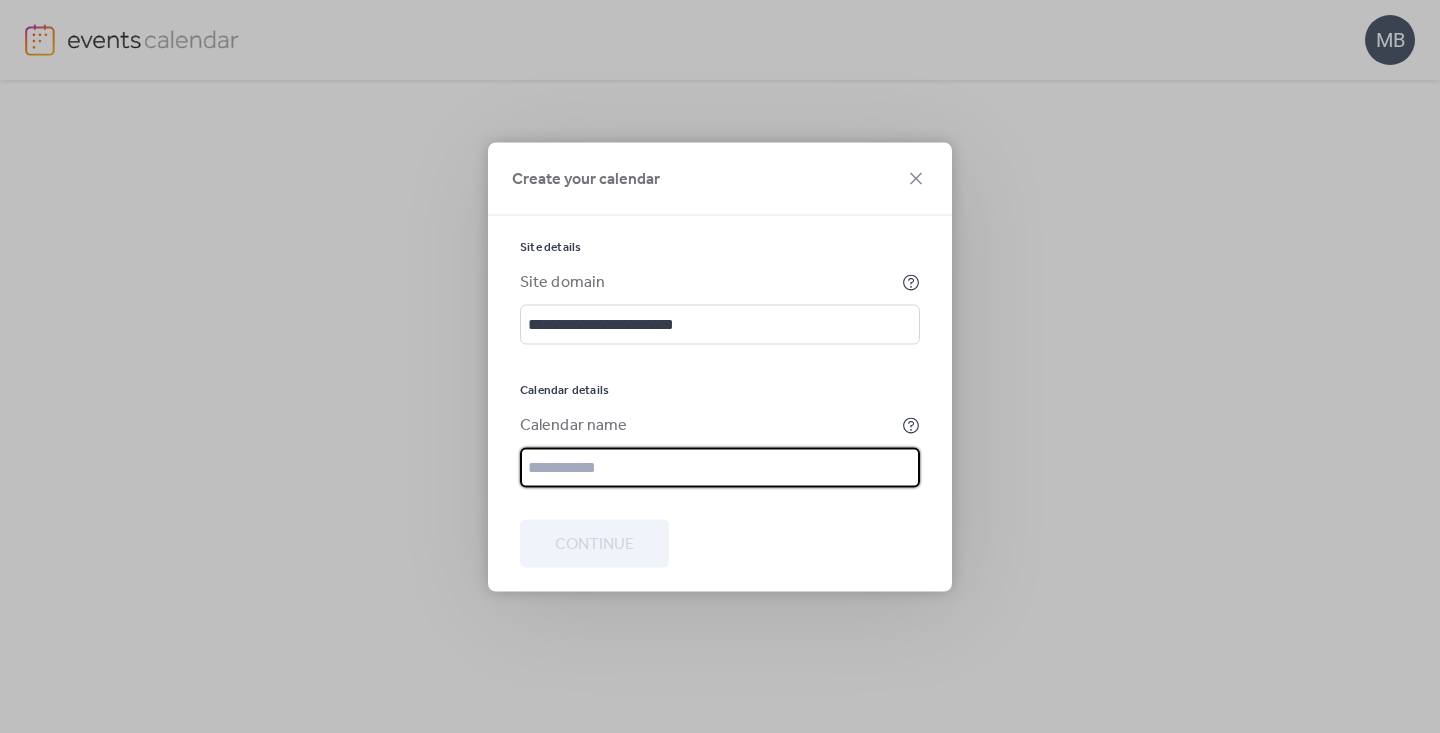 click at bounding box center (720, 467) 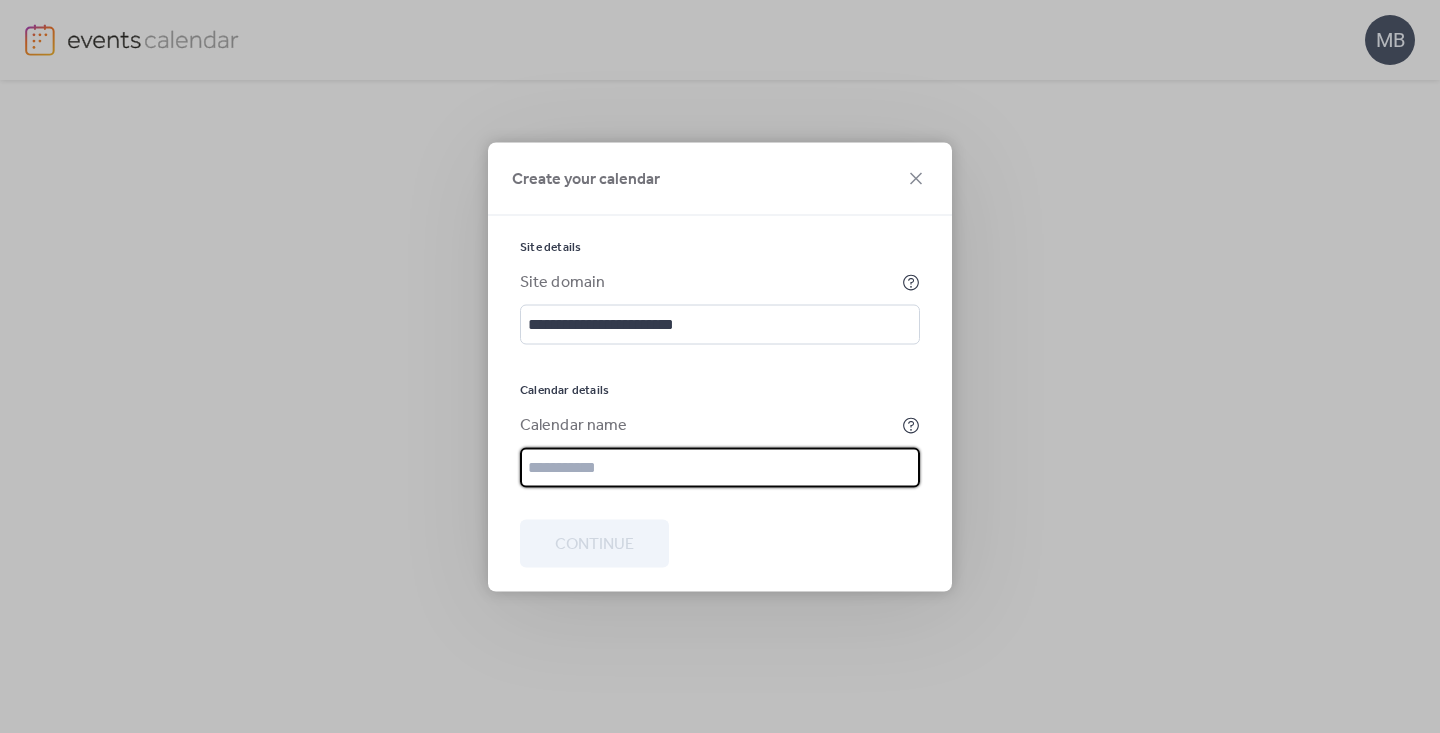 click at bounding box center (720, 467) 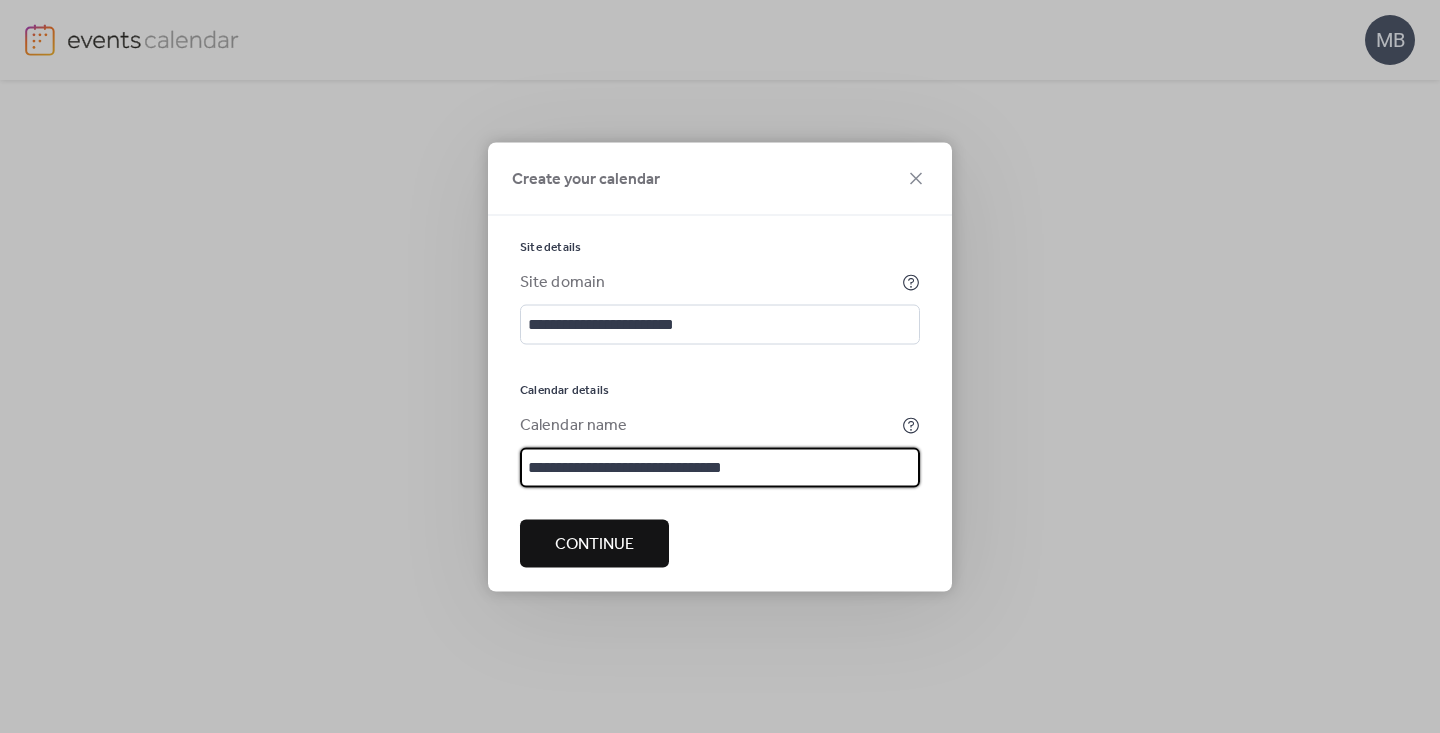 type on "**********" 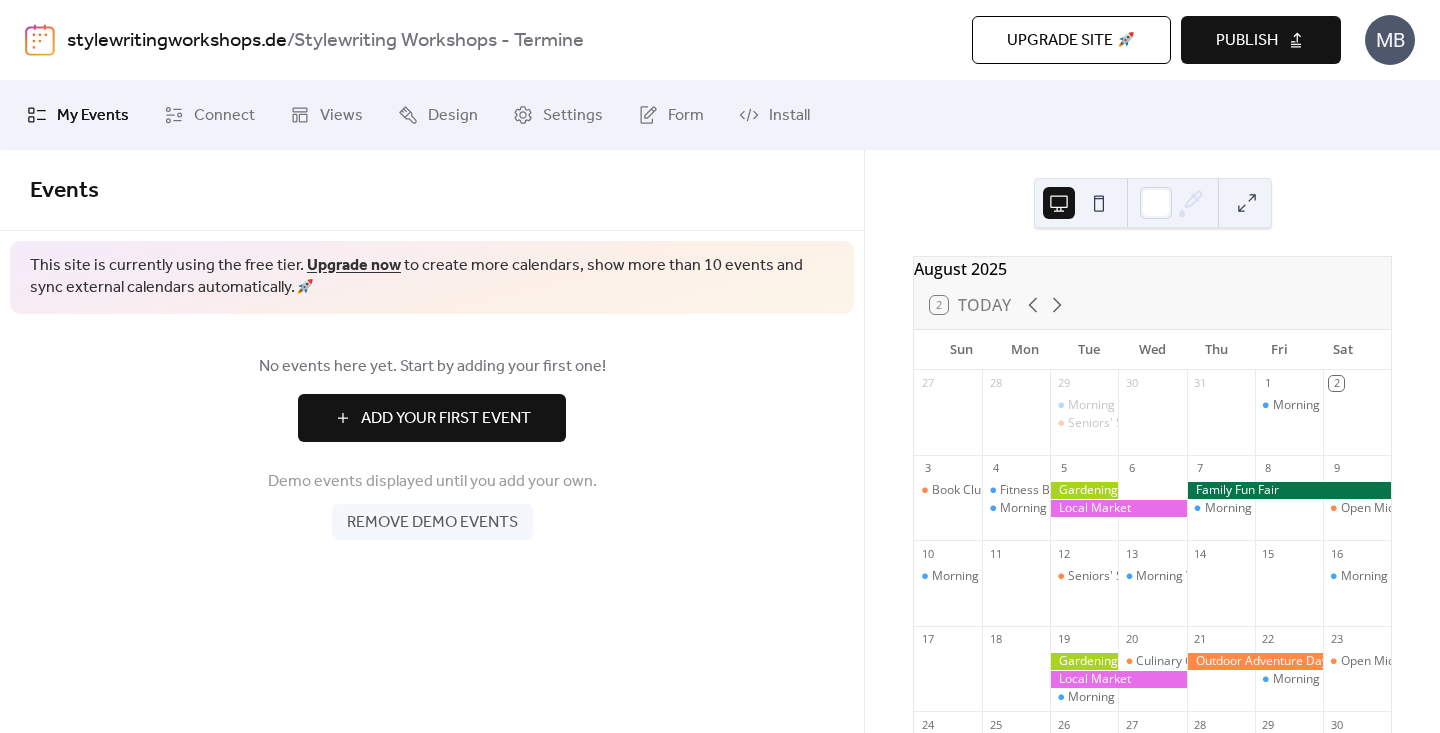 scroll, scrollTop: 0, scrollLeft: 0, axis: both 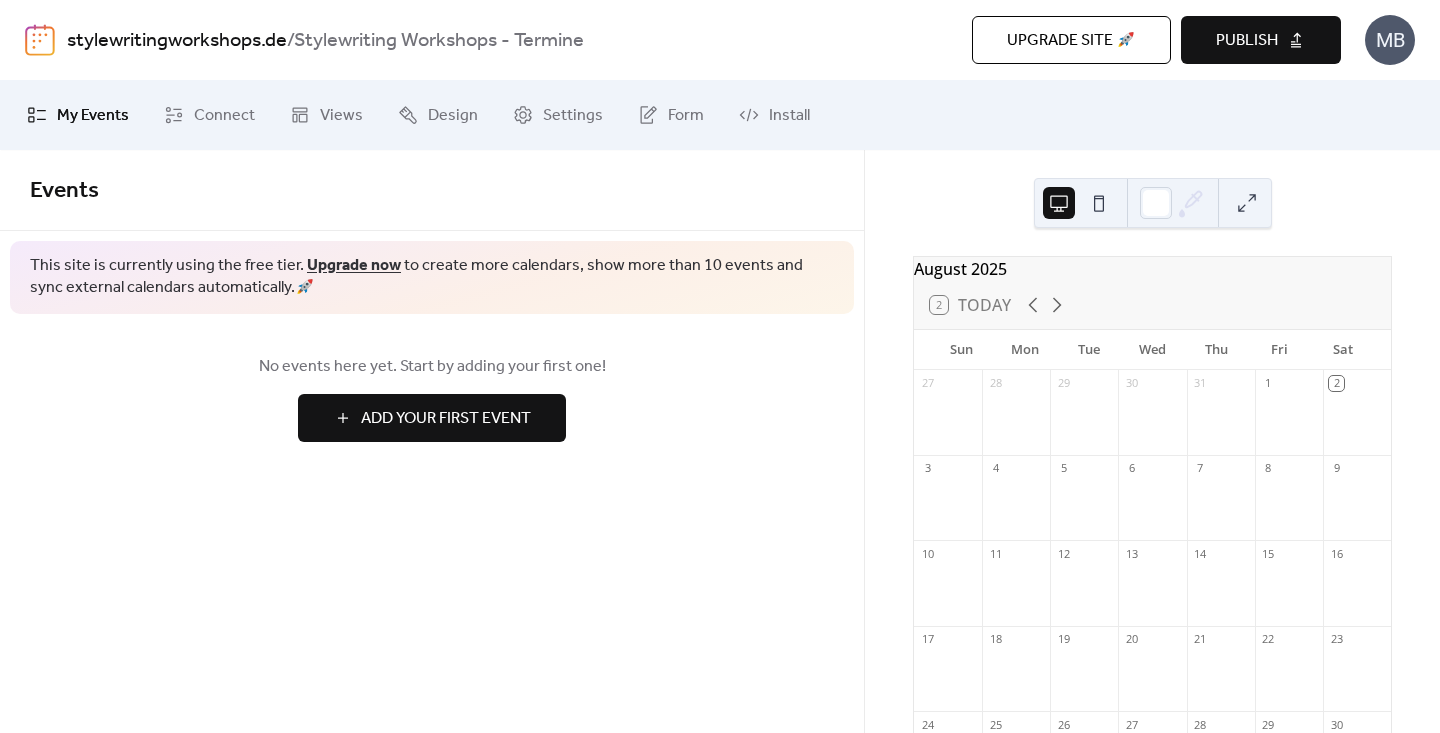 click on "Add Your First Event" at bounding box center [446, 419] 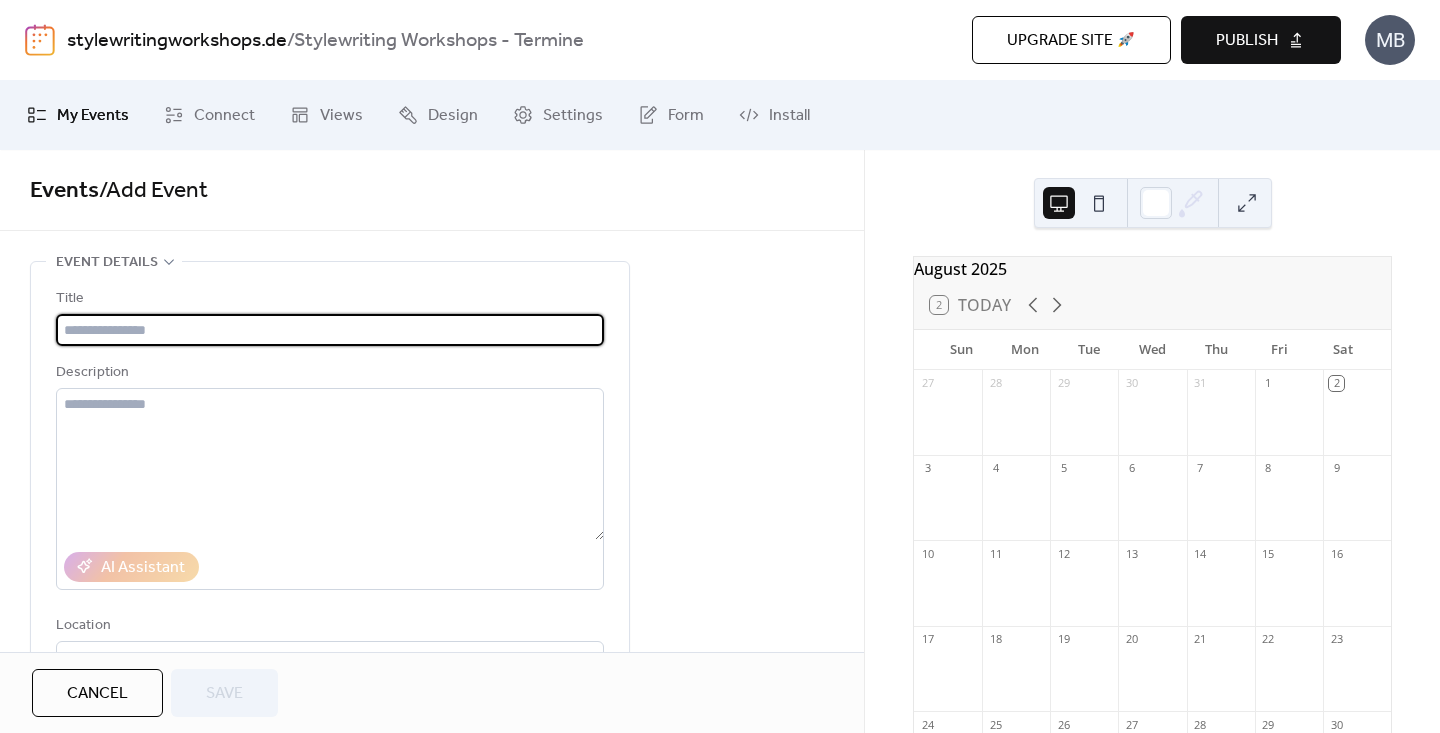 click at bounding box center [330, 330] 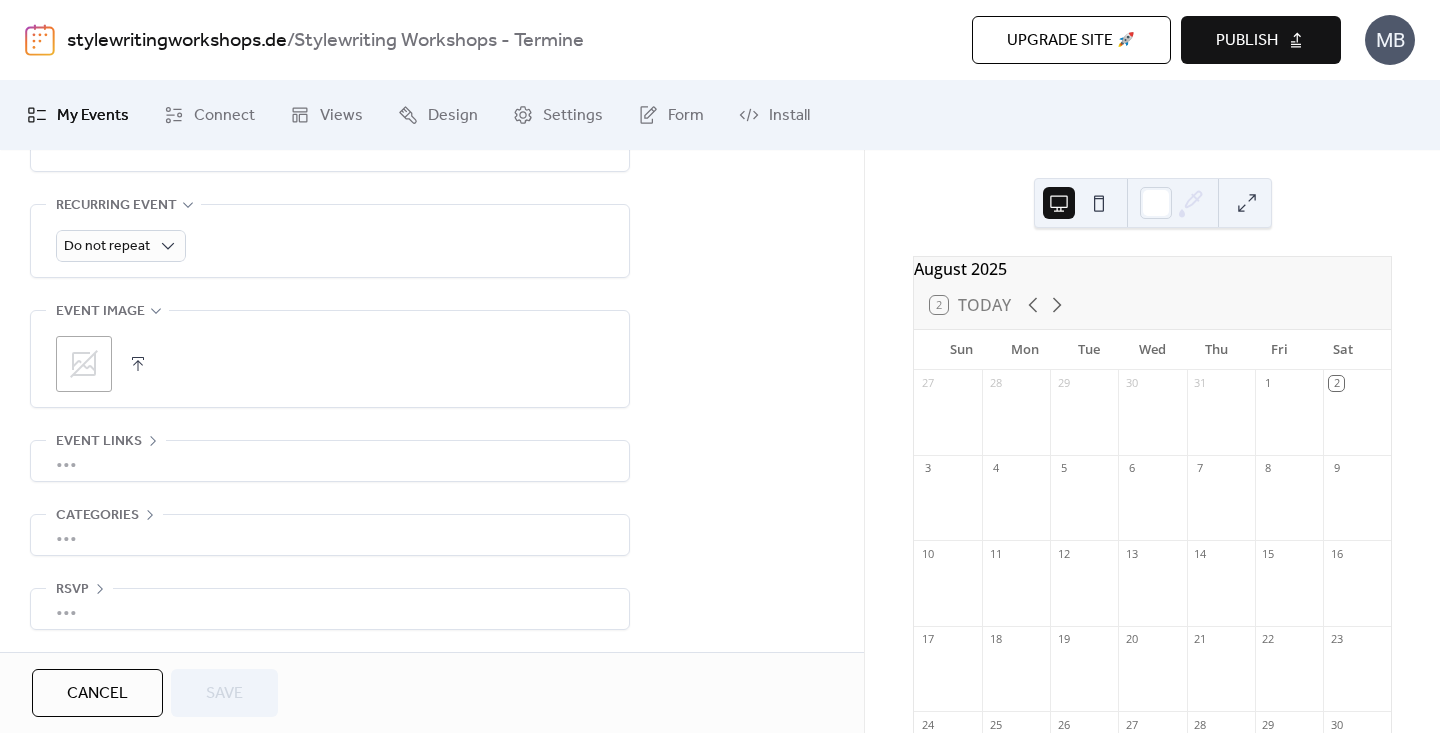 scroll, scrollTop: 901, scrollLeft: 0, axis: vertical 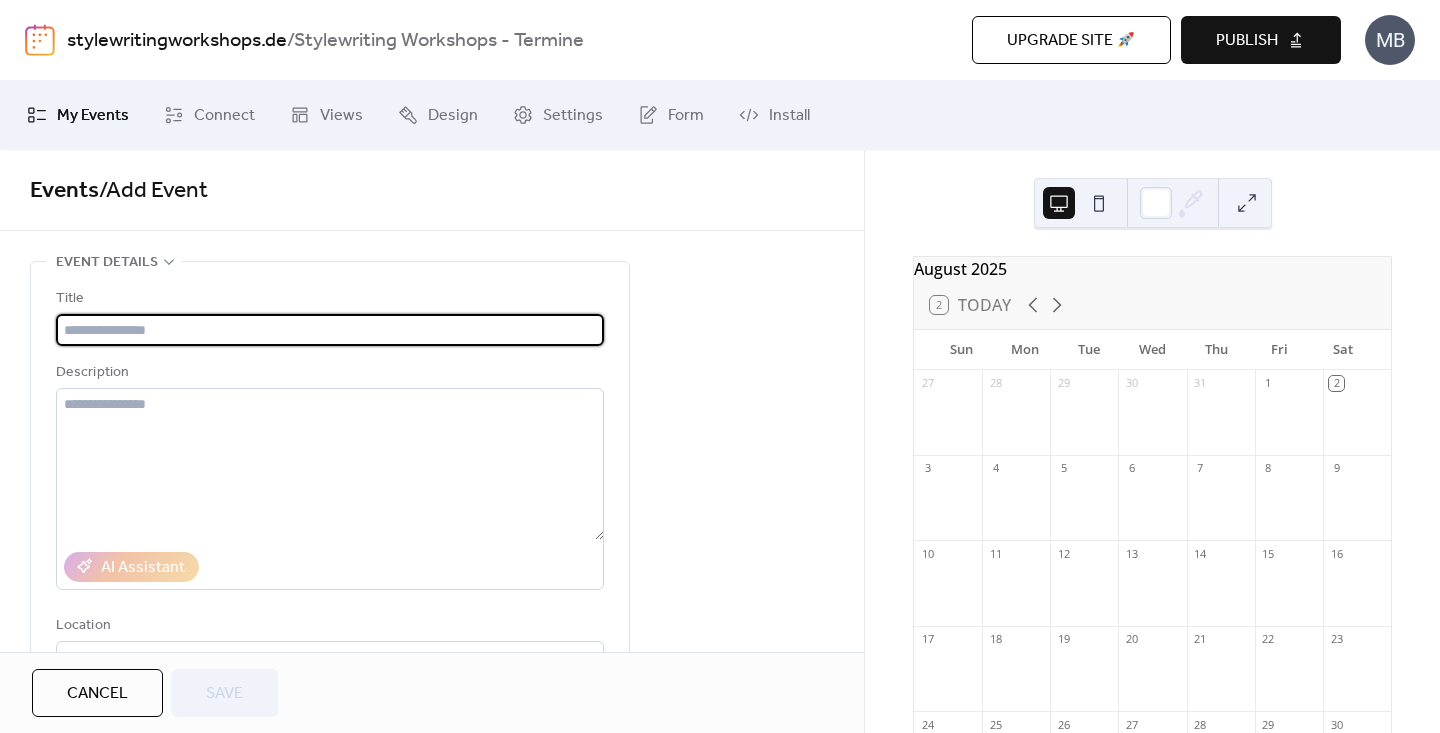 click at bounding box center (330, 330) 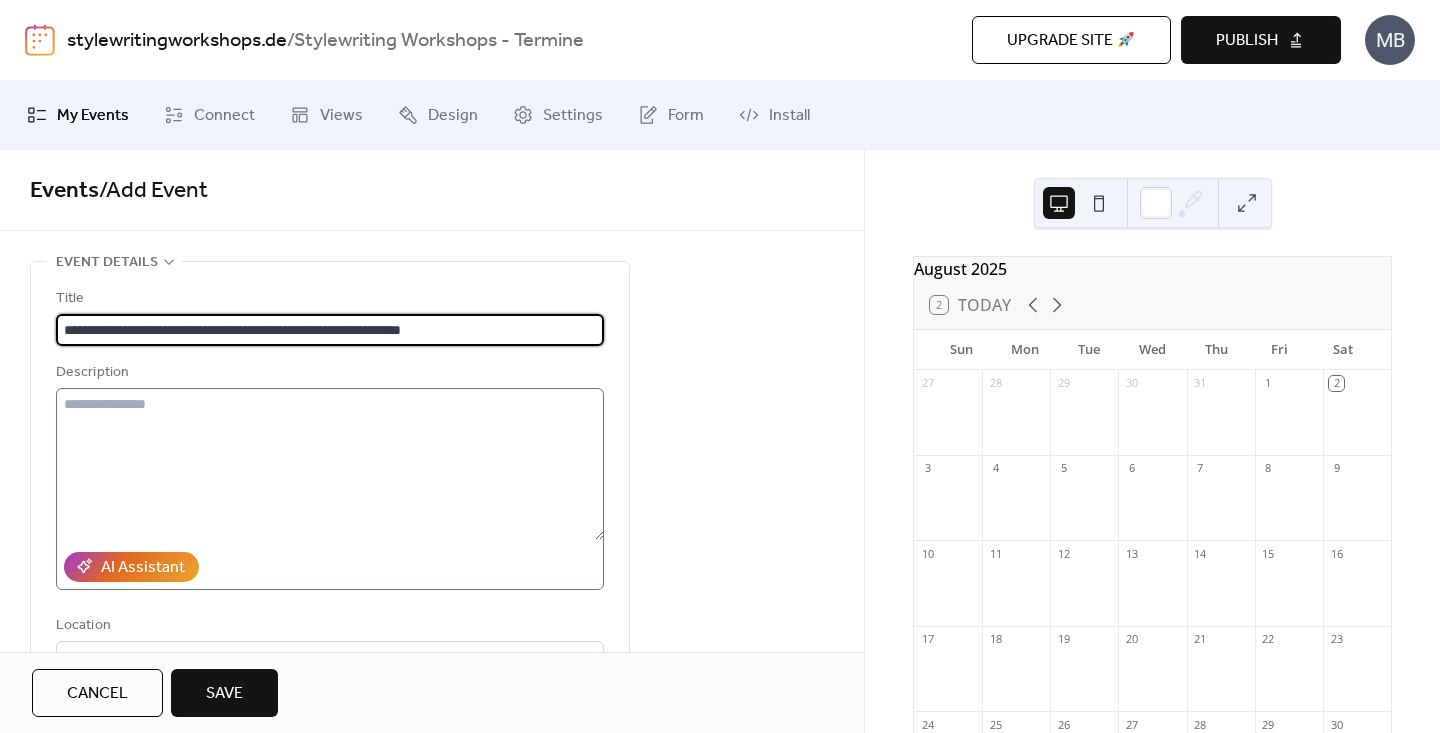 type on "**********" 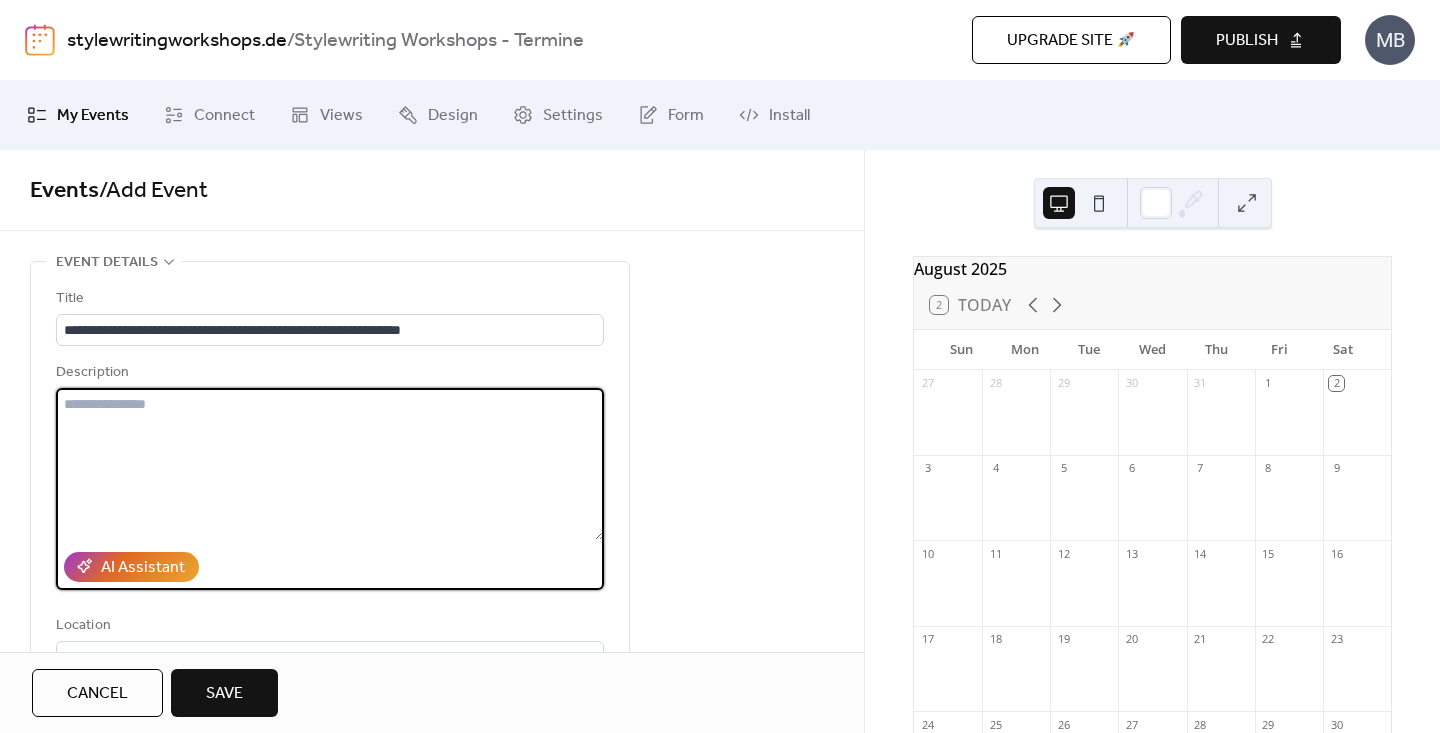 click at bounding box center (330, 464) 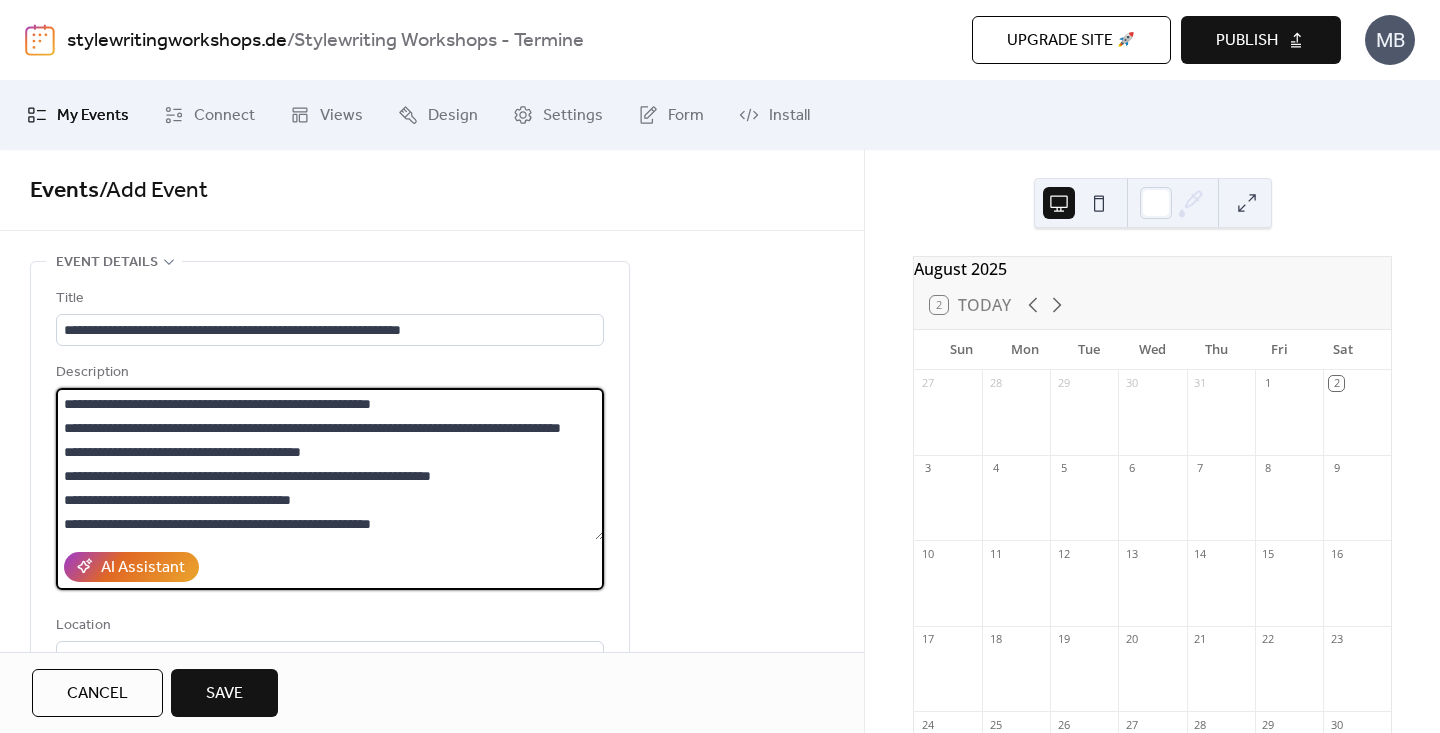scroll, scrollTop: 288, scrollLeft: 0, axis: vertical 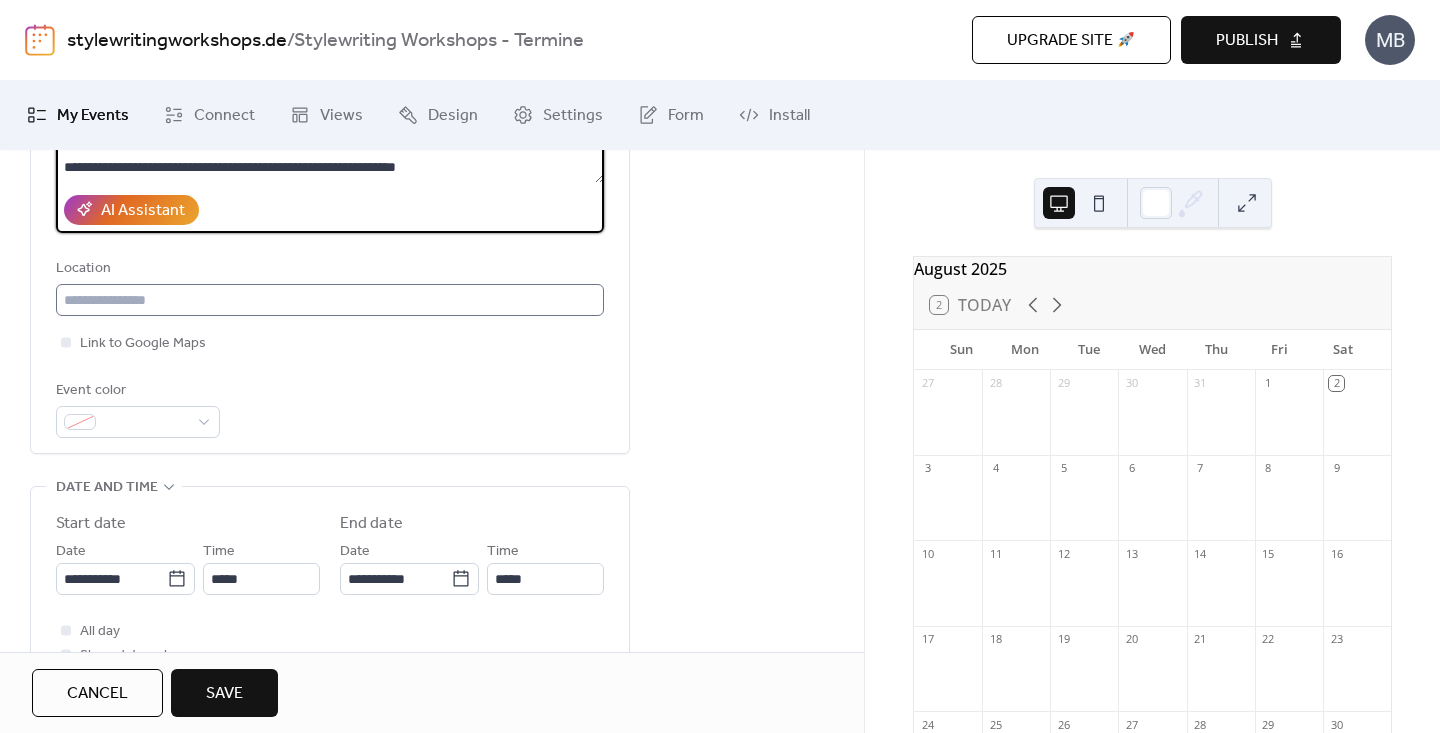 type on "**********" 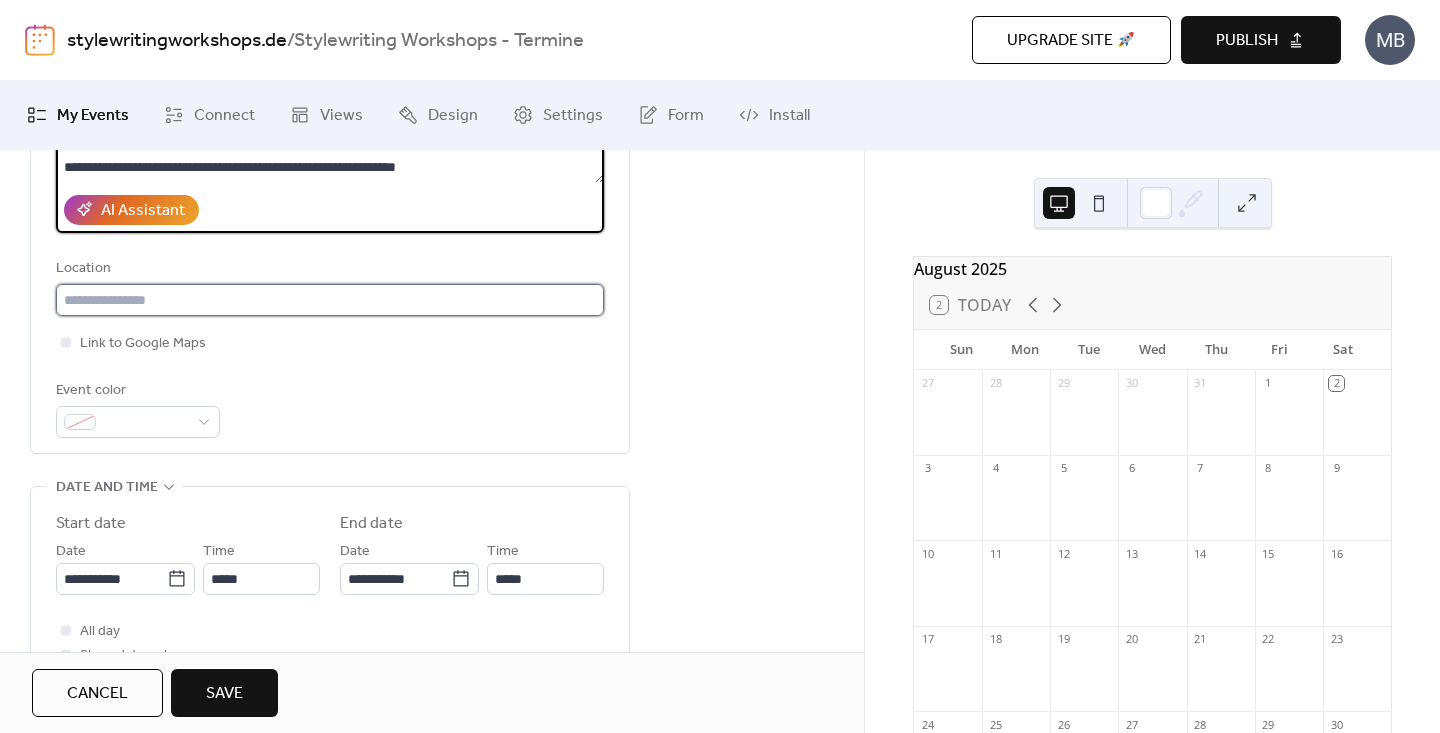 click at bounding box center (330, 300) 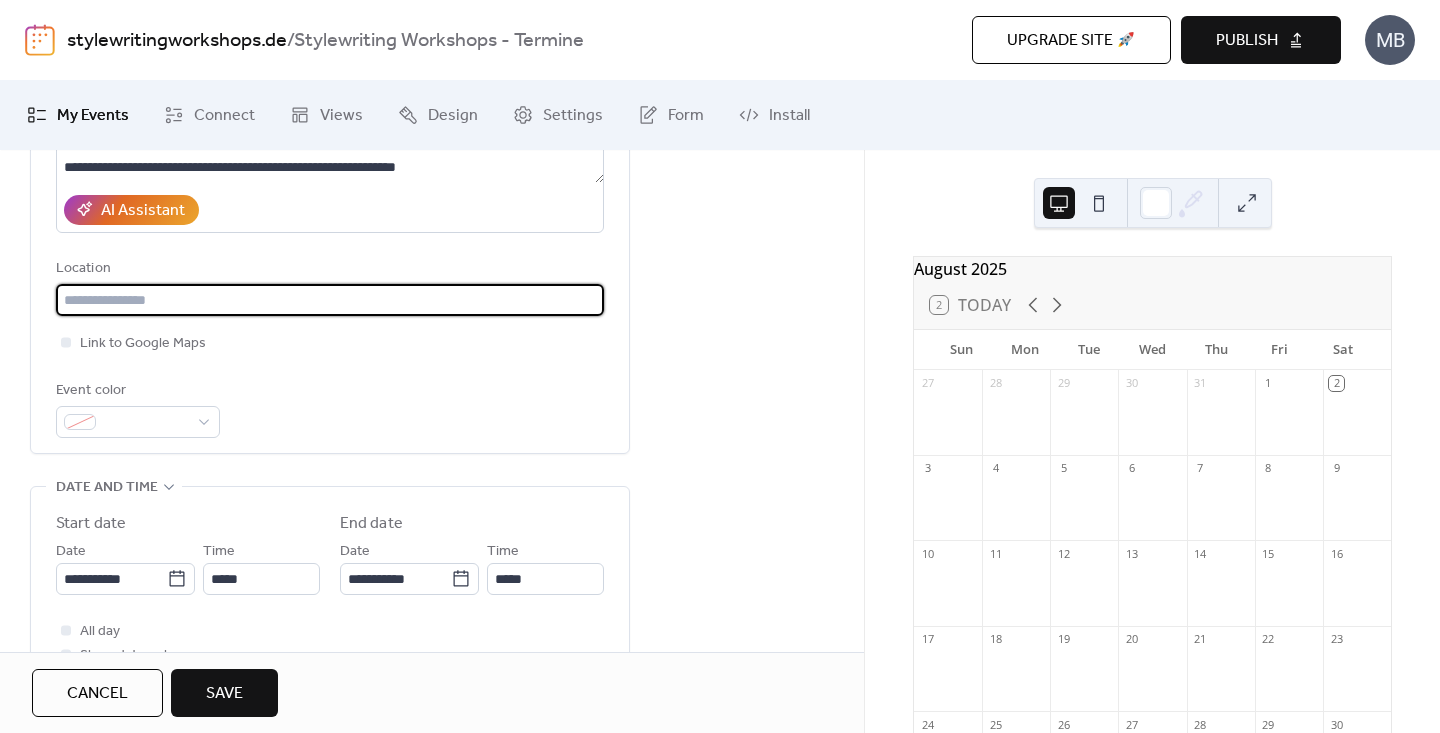 click at bounding box center (330, 300) 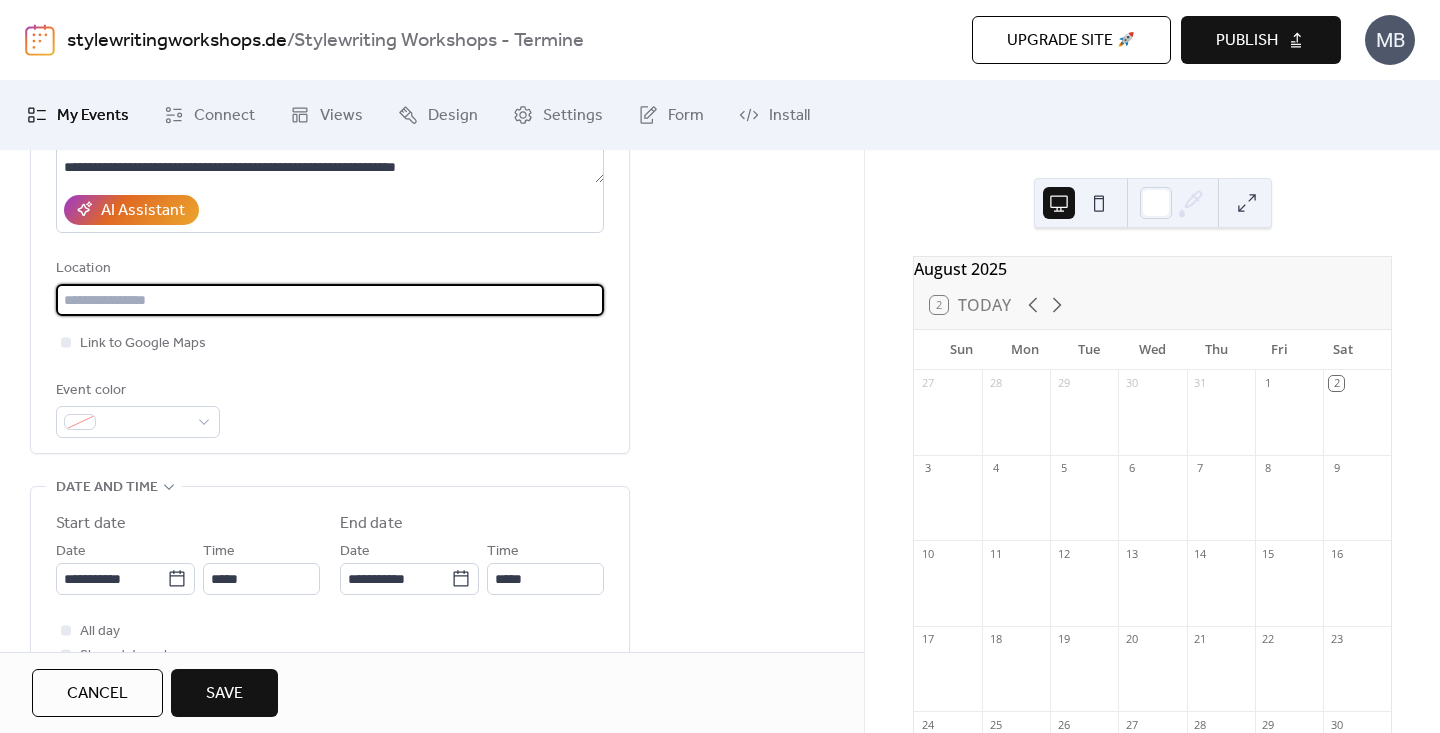 paste on "**********" 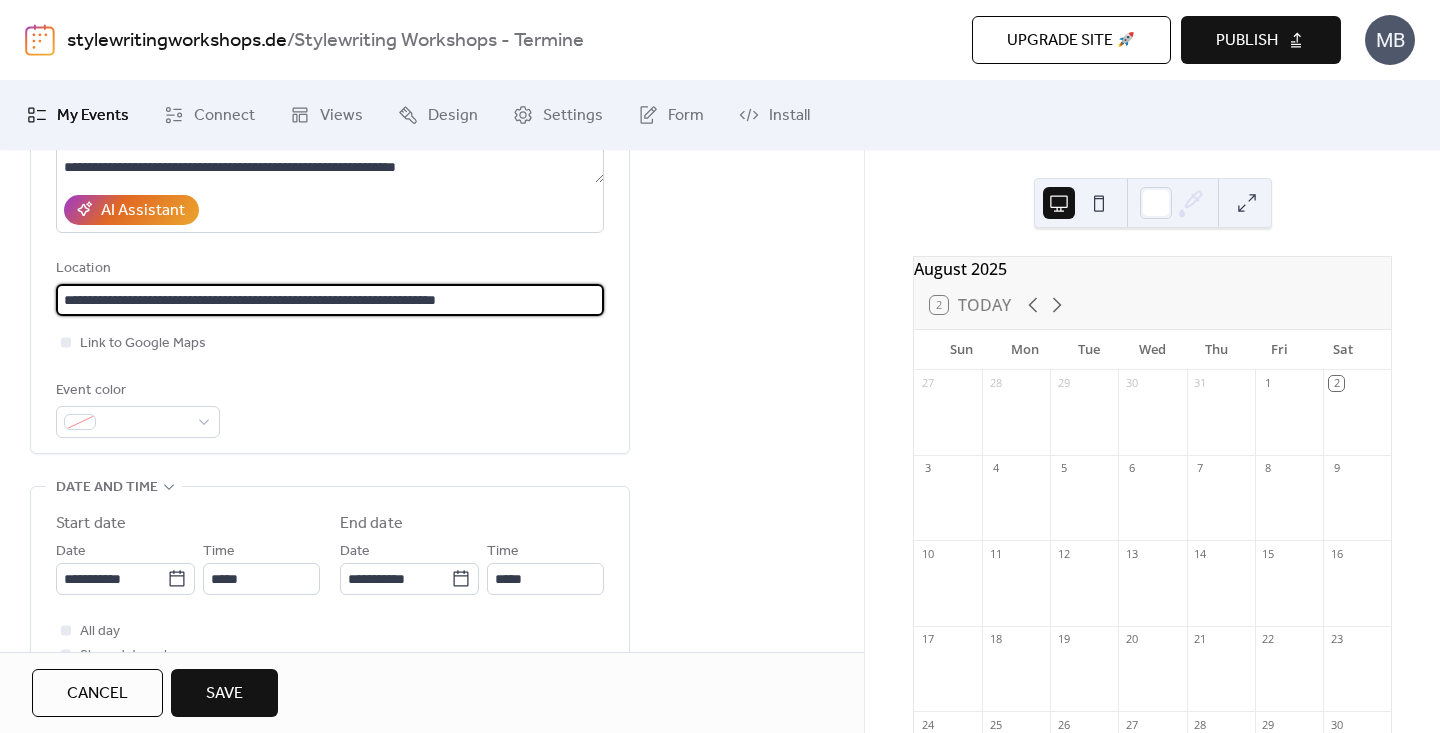 type on "**********" 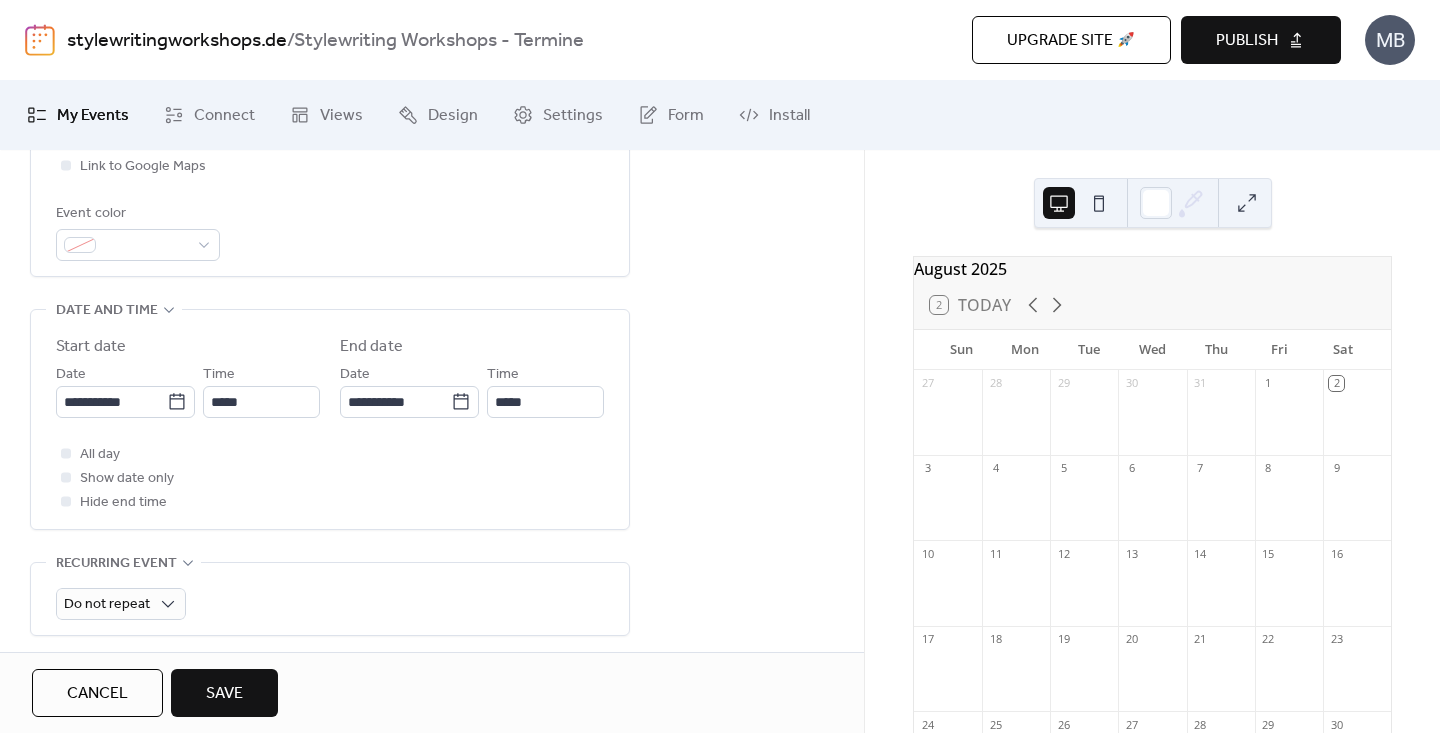 scroll, scrollTop: 539, scrollLeft: 0, axis: vertical 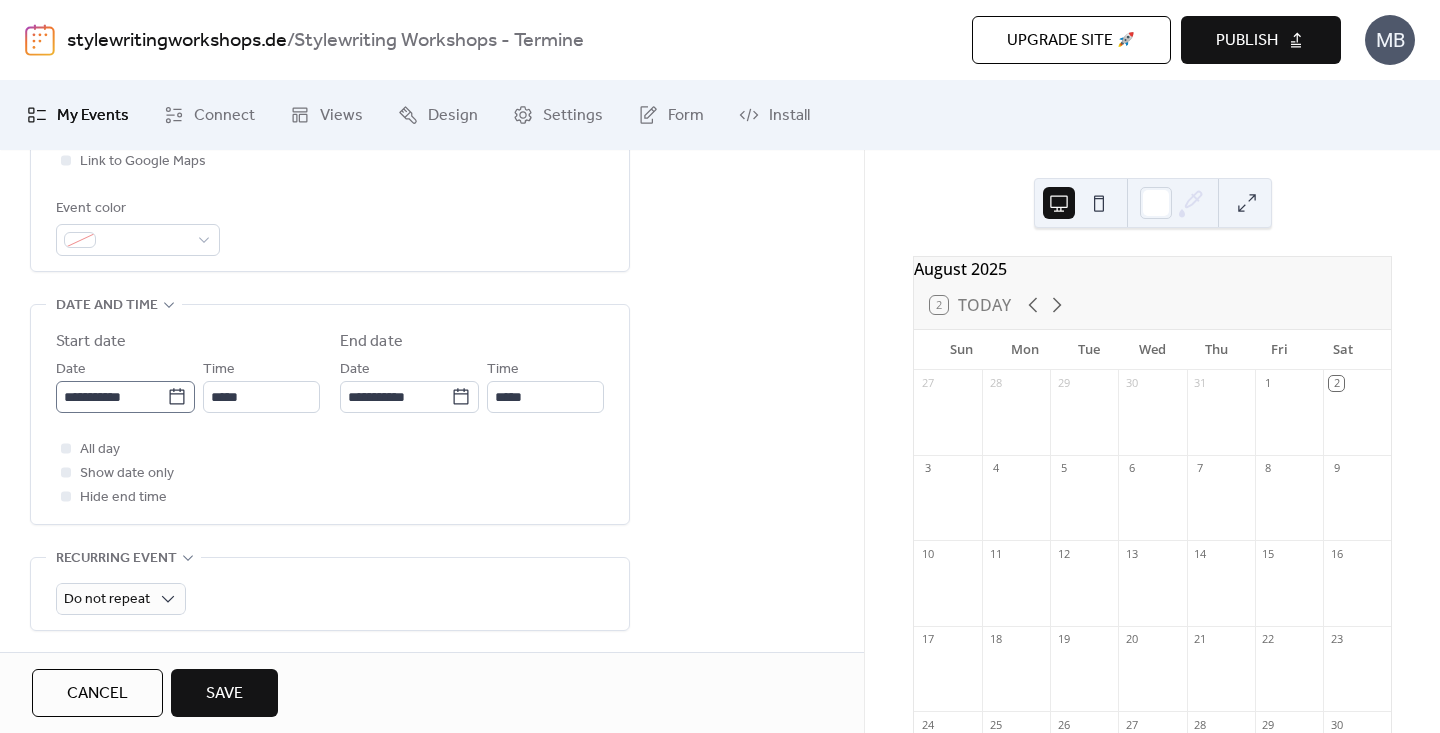 click 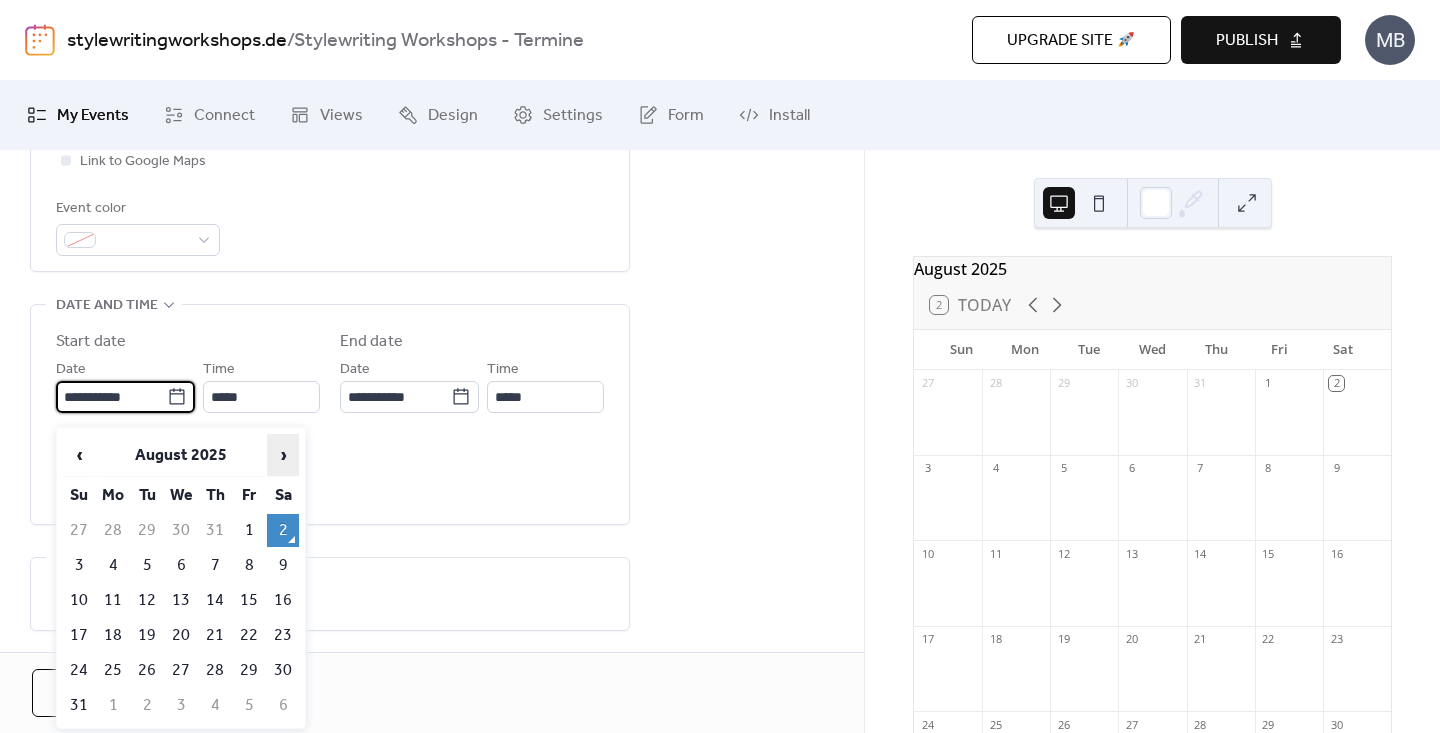 click on "›" at bounding box center (283, 455) 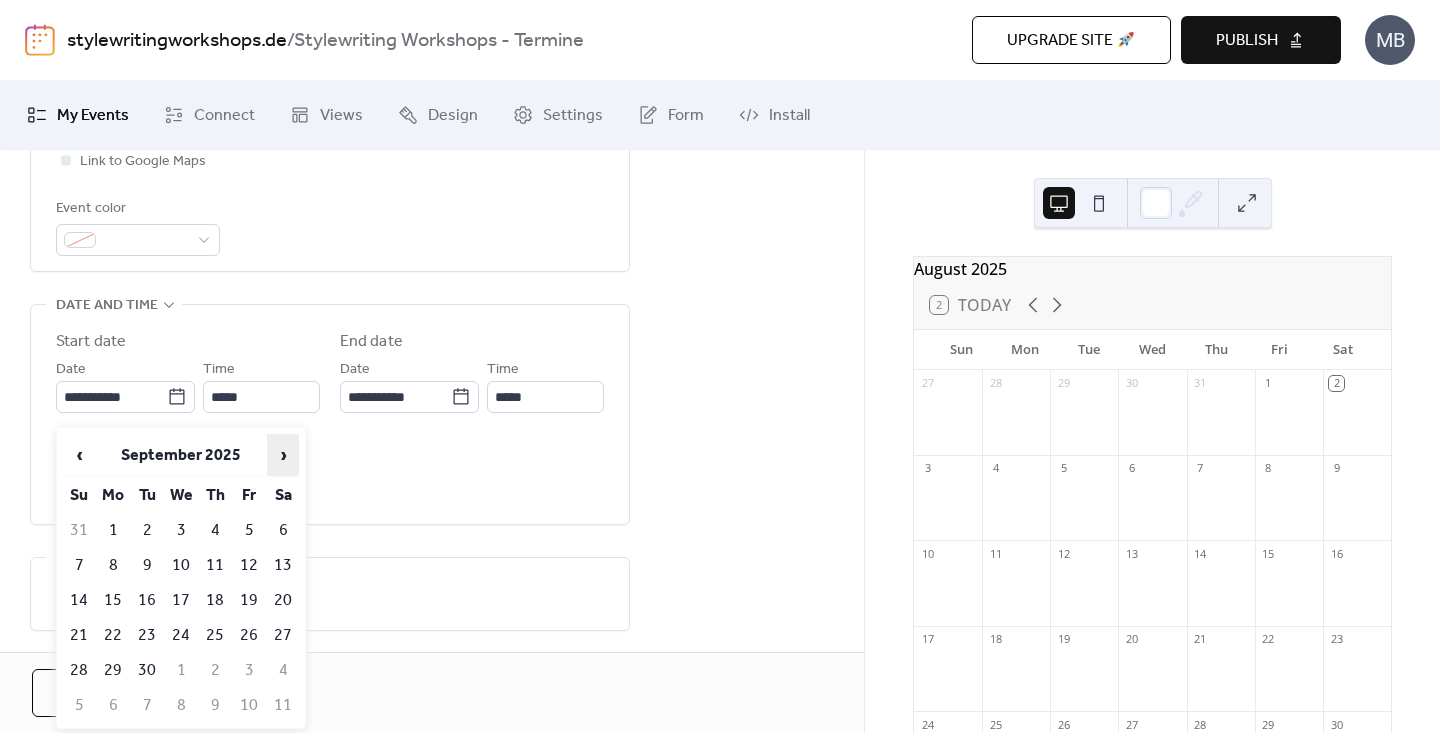 click on "›" at bounding box center (283, 455) 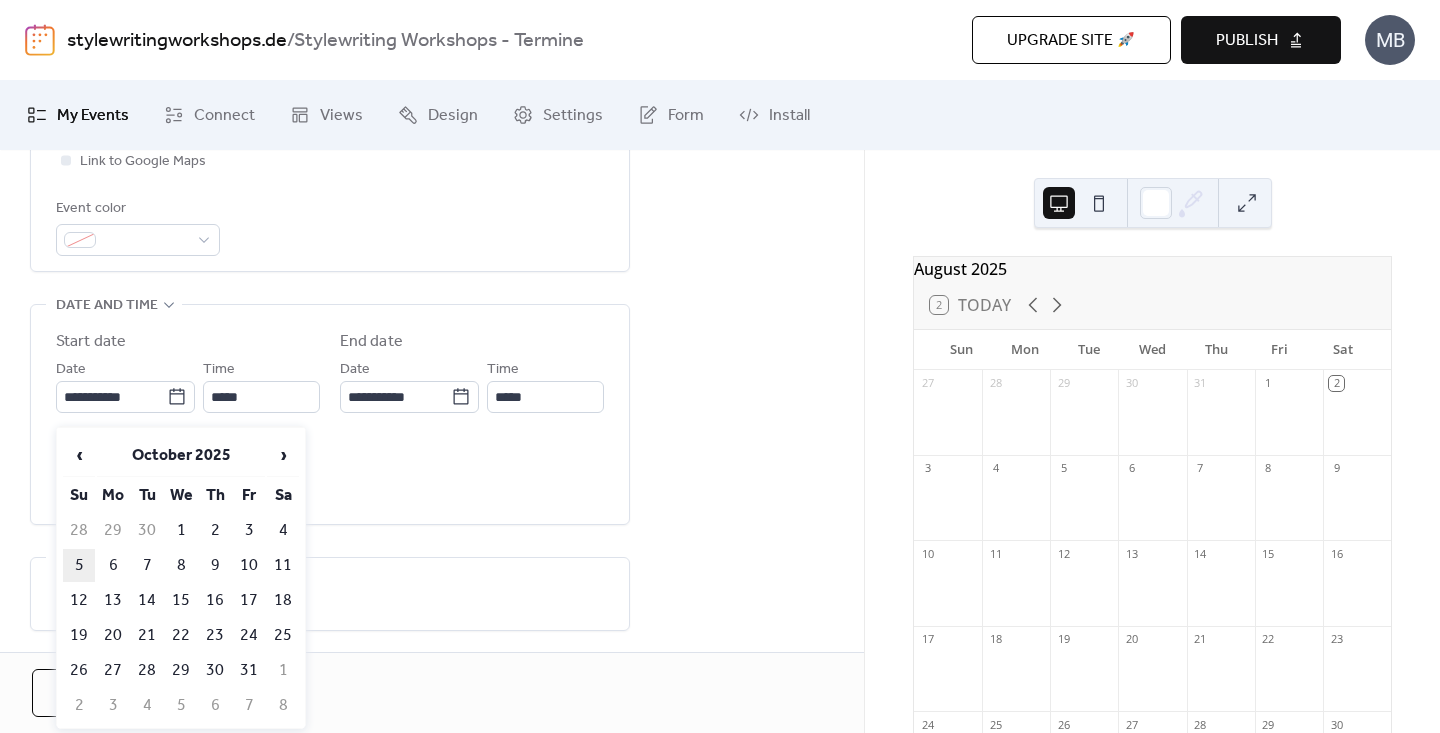 click on "5" at bounding box center (79, 565) 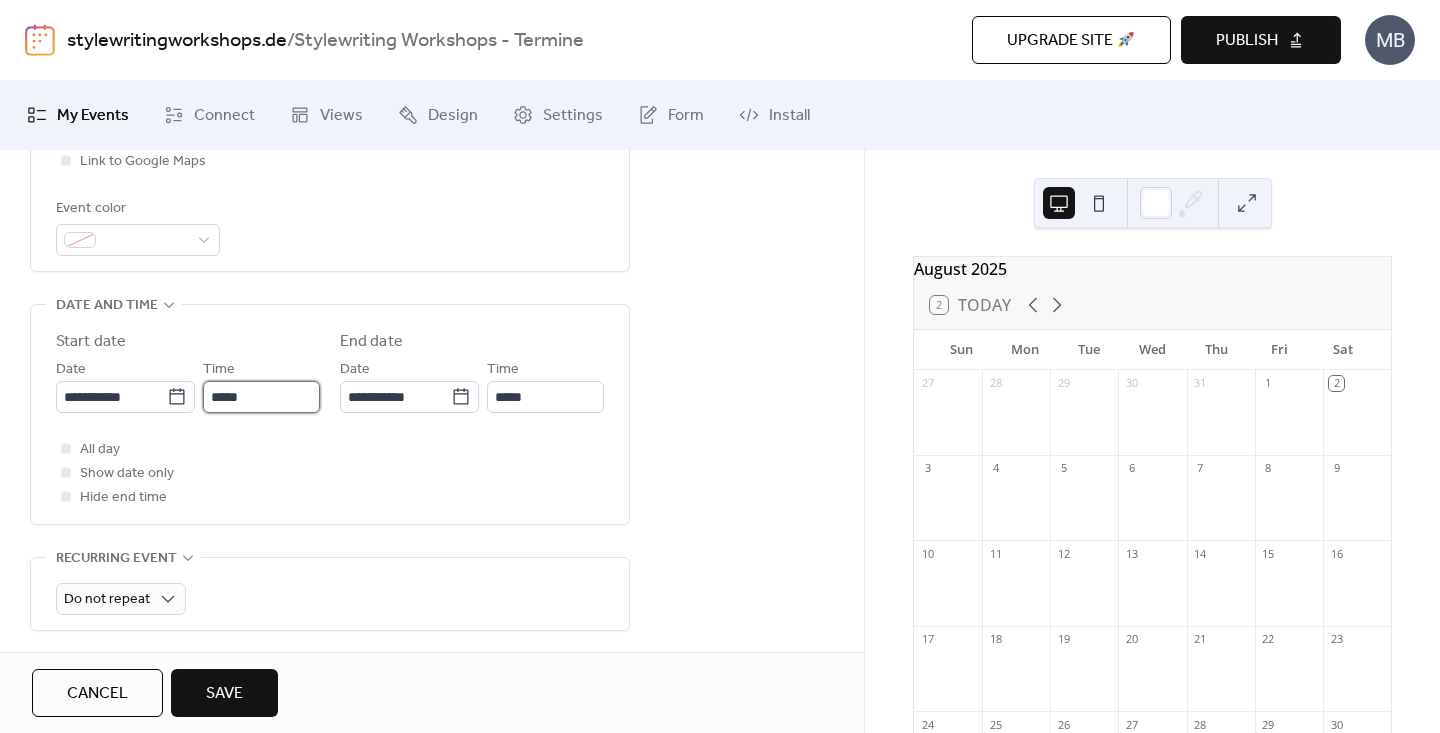 click on "*****" at bounding box center (261, 397) 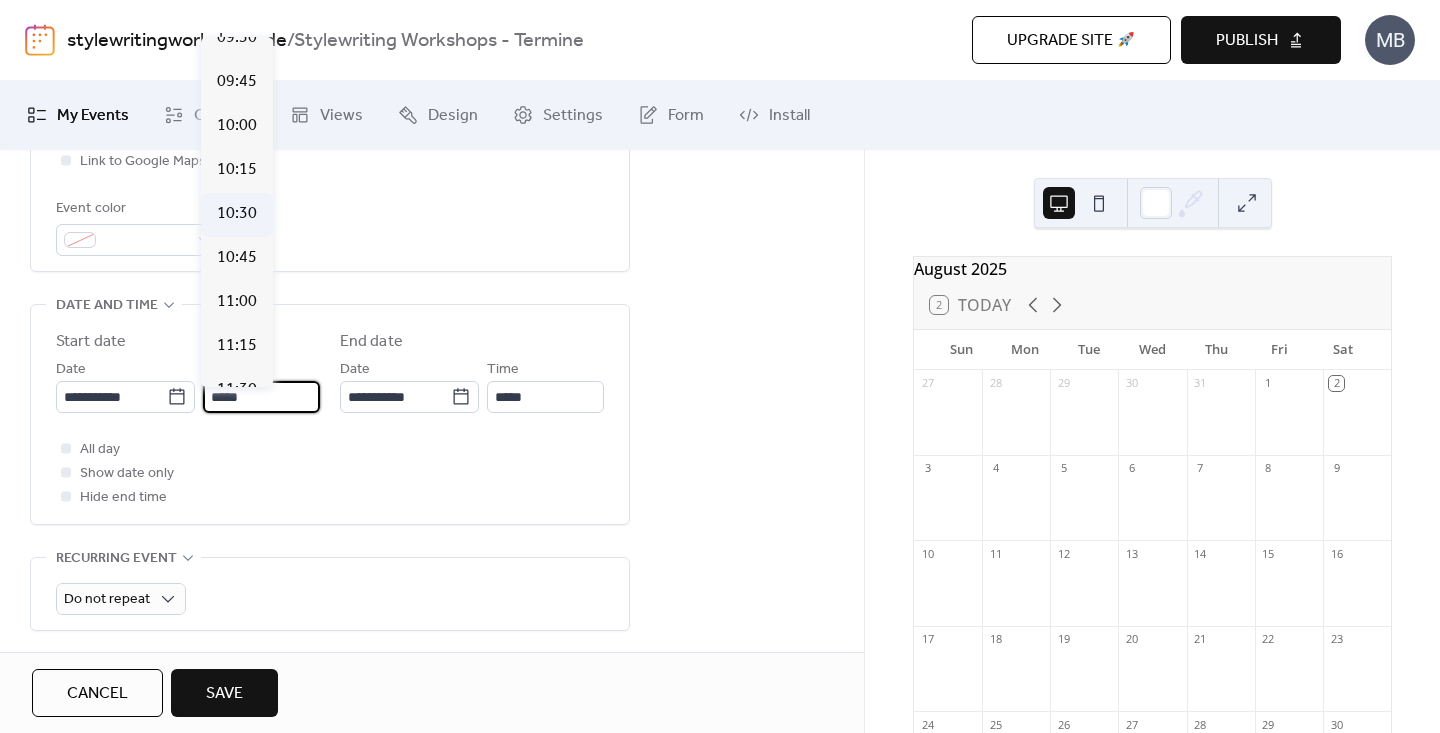 scroll, scrollTop: 1683, scrollLeft: 0, axis: vertical 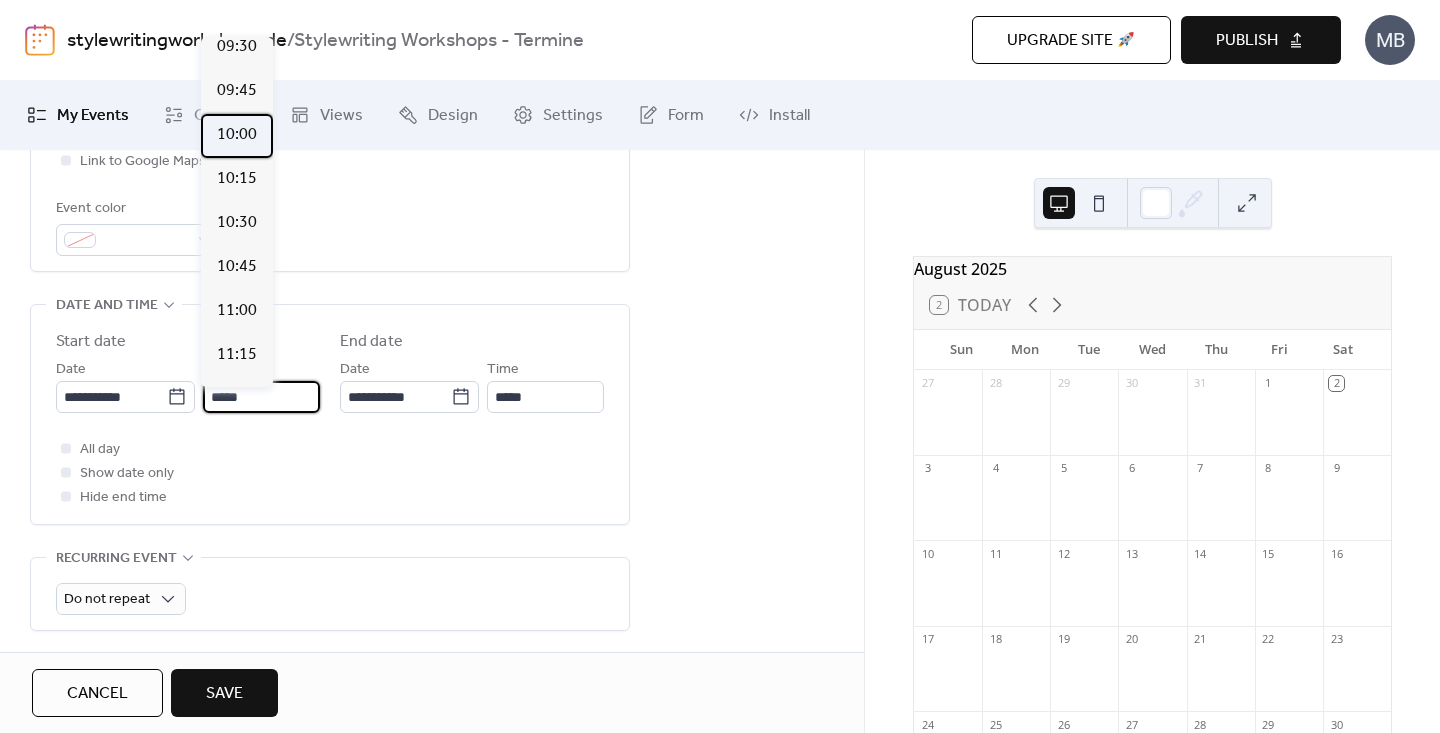 click on "10:00" at bounding box center (237, 135) 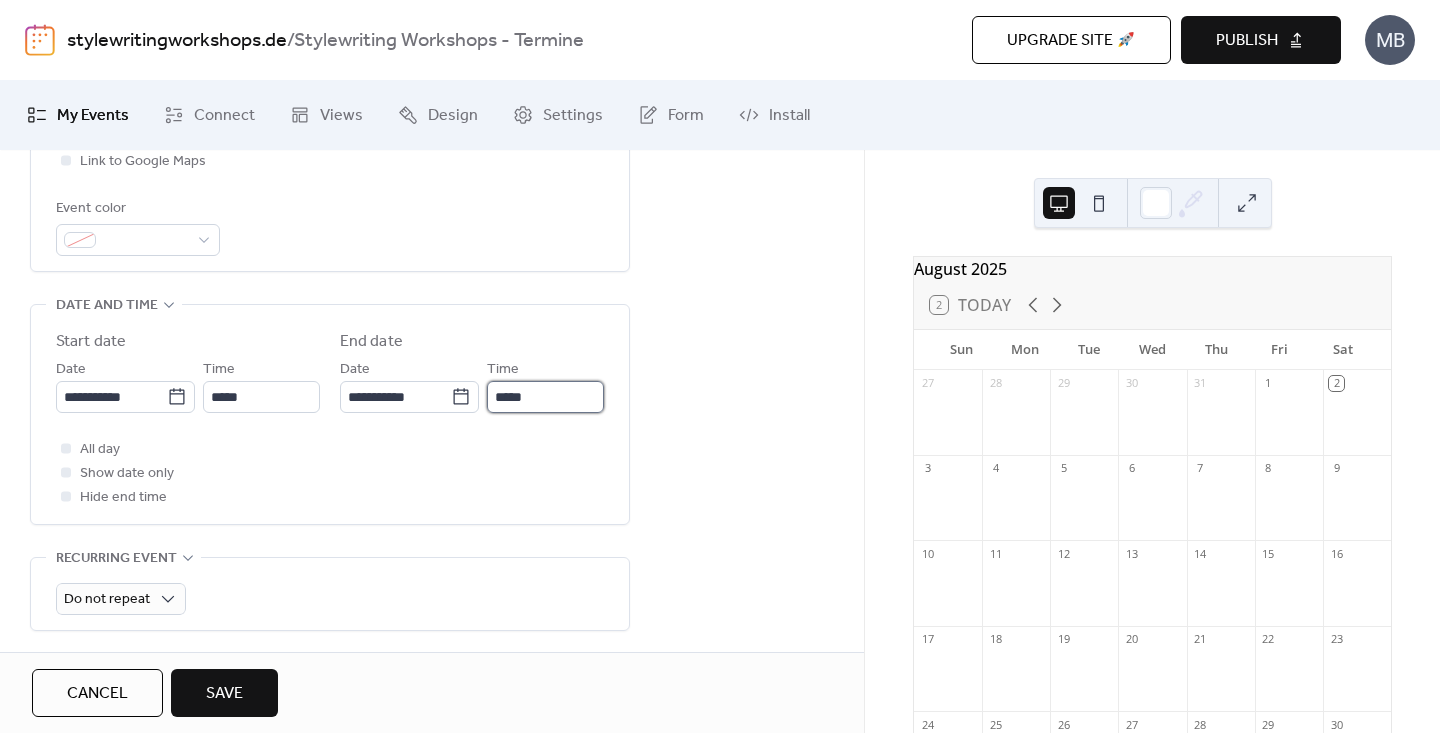 click on "*****" at bounding box center [545, 397] 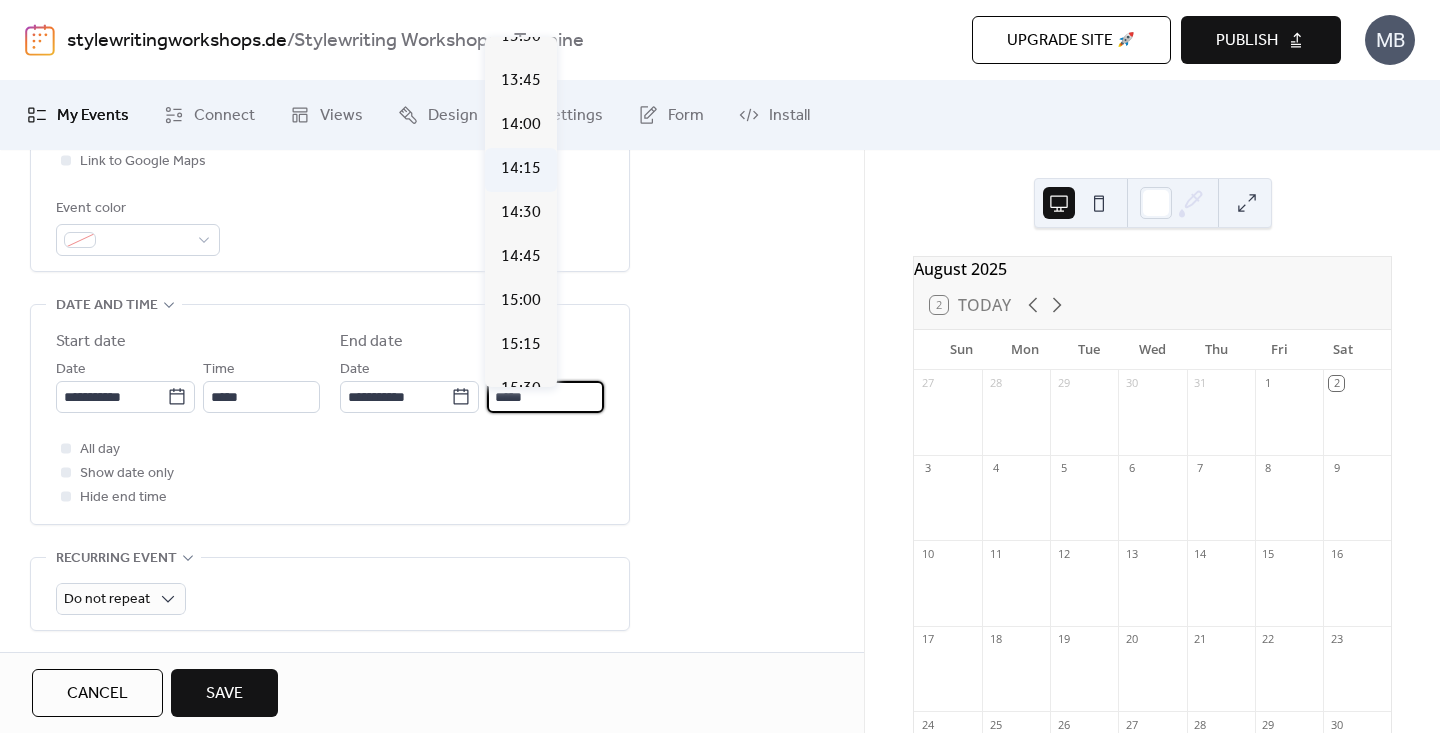 scroll, scrollTop: 891, scrollLeft: 0, axis: vertical 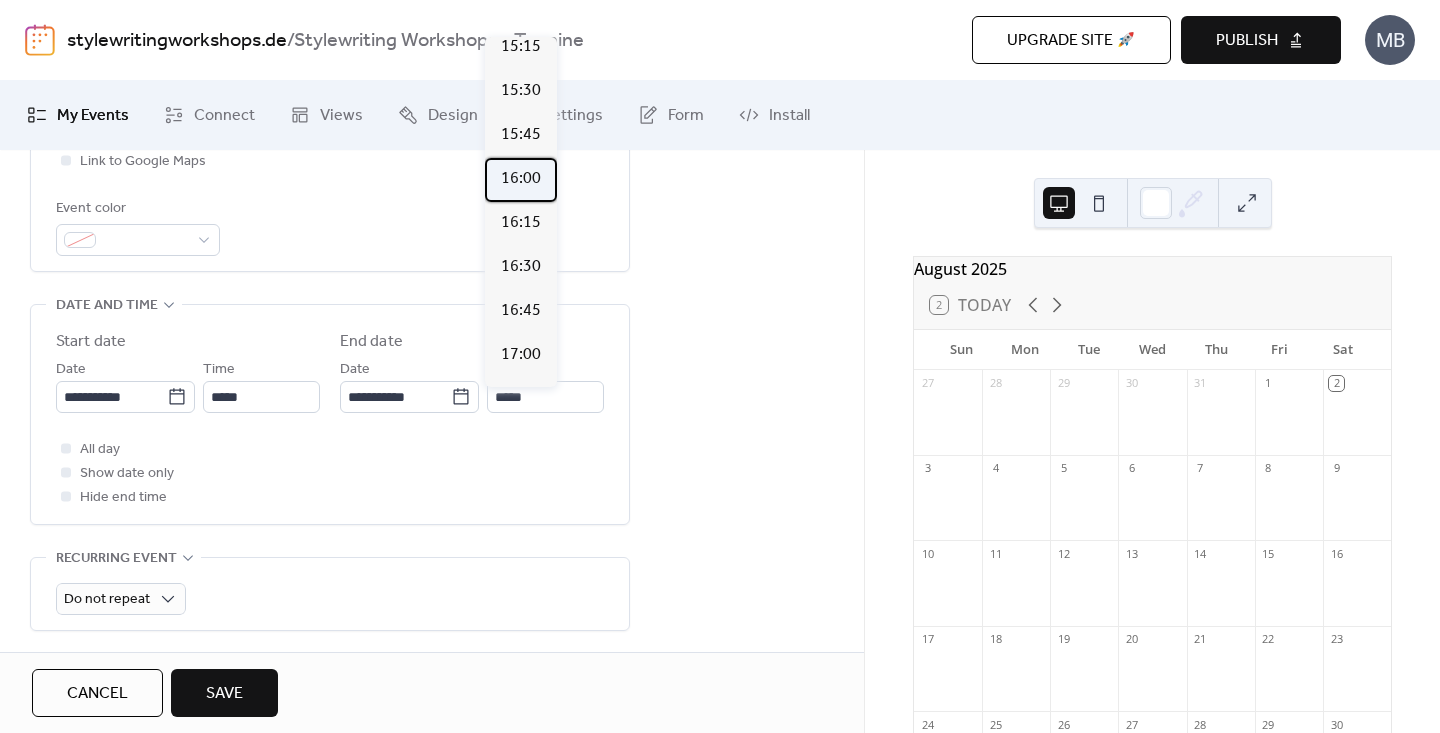 click on "16:00" at bounding box center [521, 179] 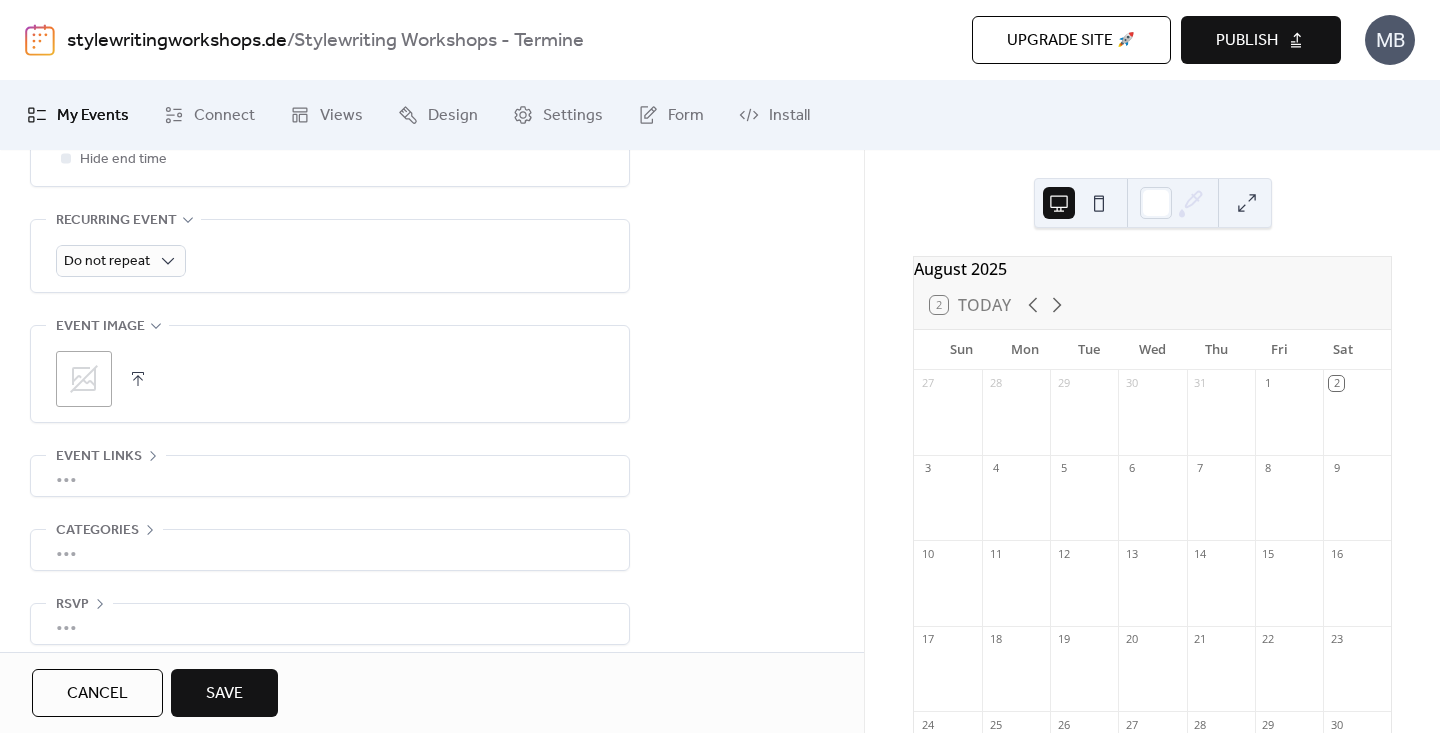 scroll, scrollTop: 889, scrollLeft: 0, axis: vertical 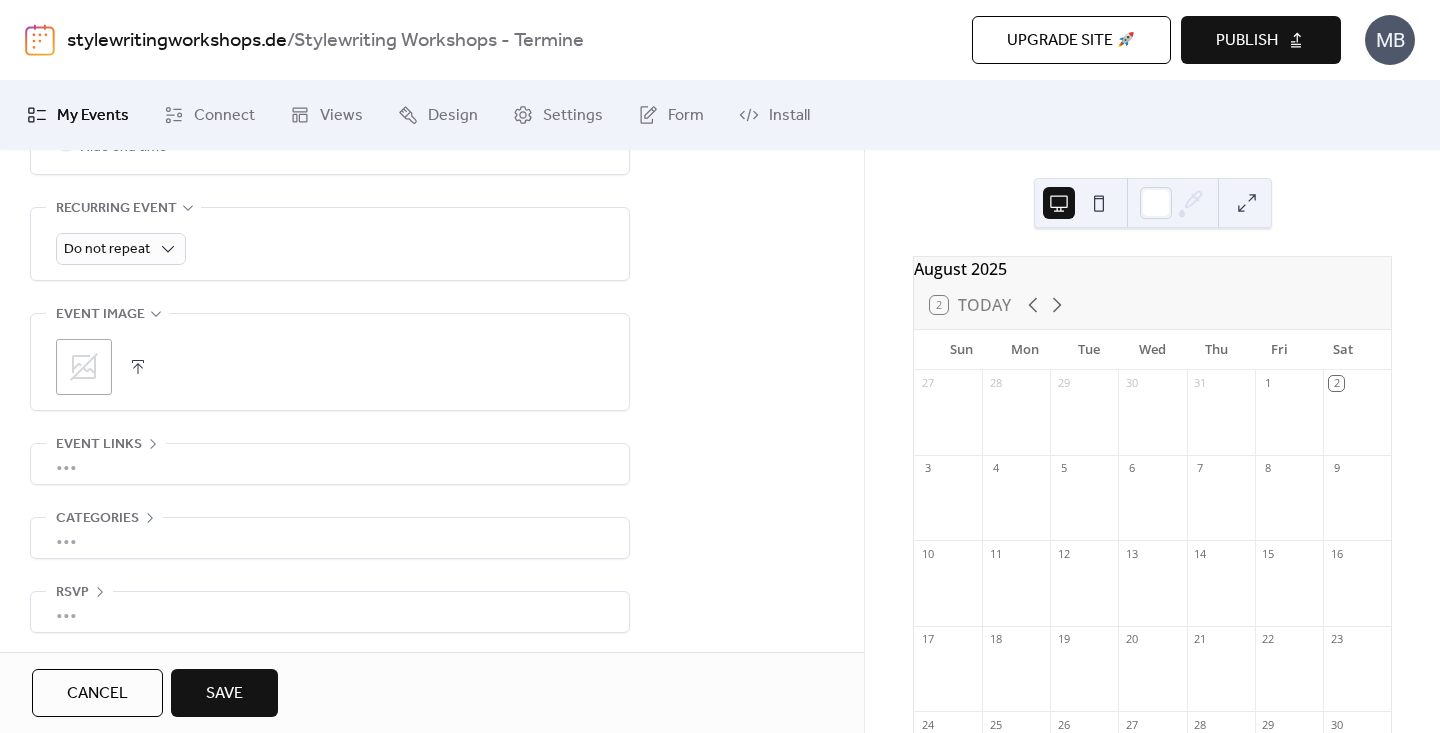 click at bounding box center (138, 367) 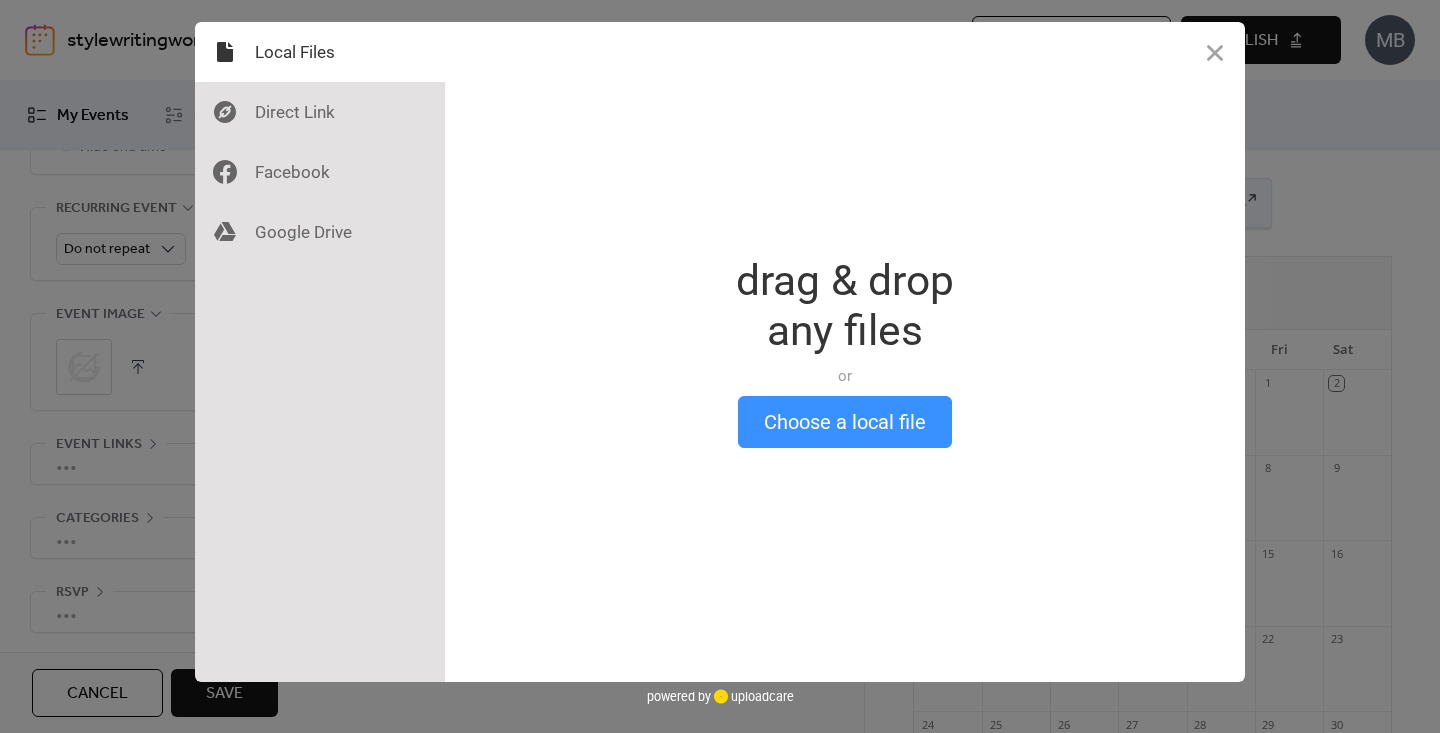 click on "Choose a local file" at bounding box center [845, 422] 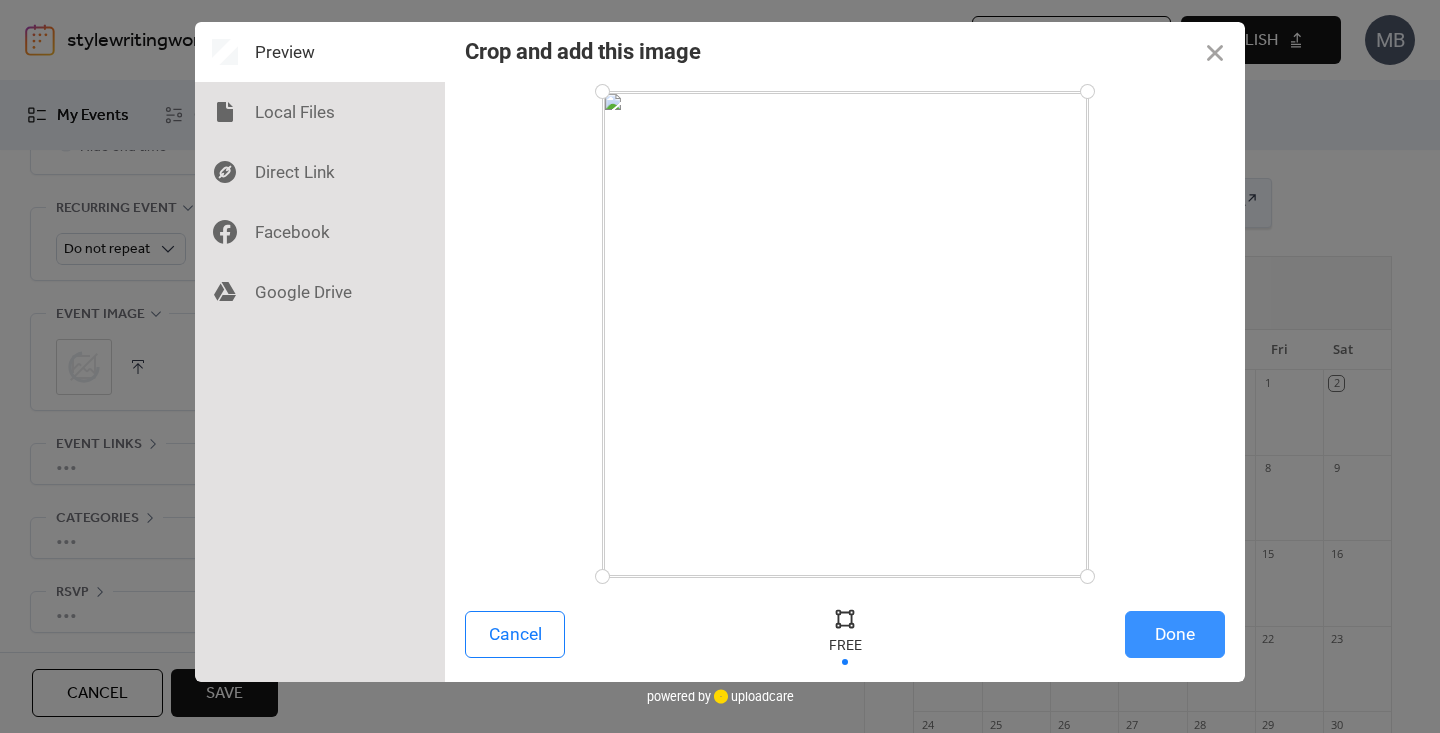 click on "Done" at bounding box center [1175, 634] 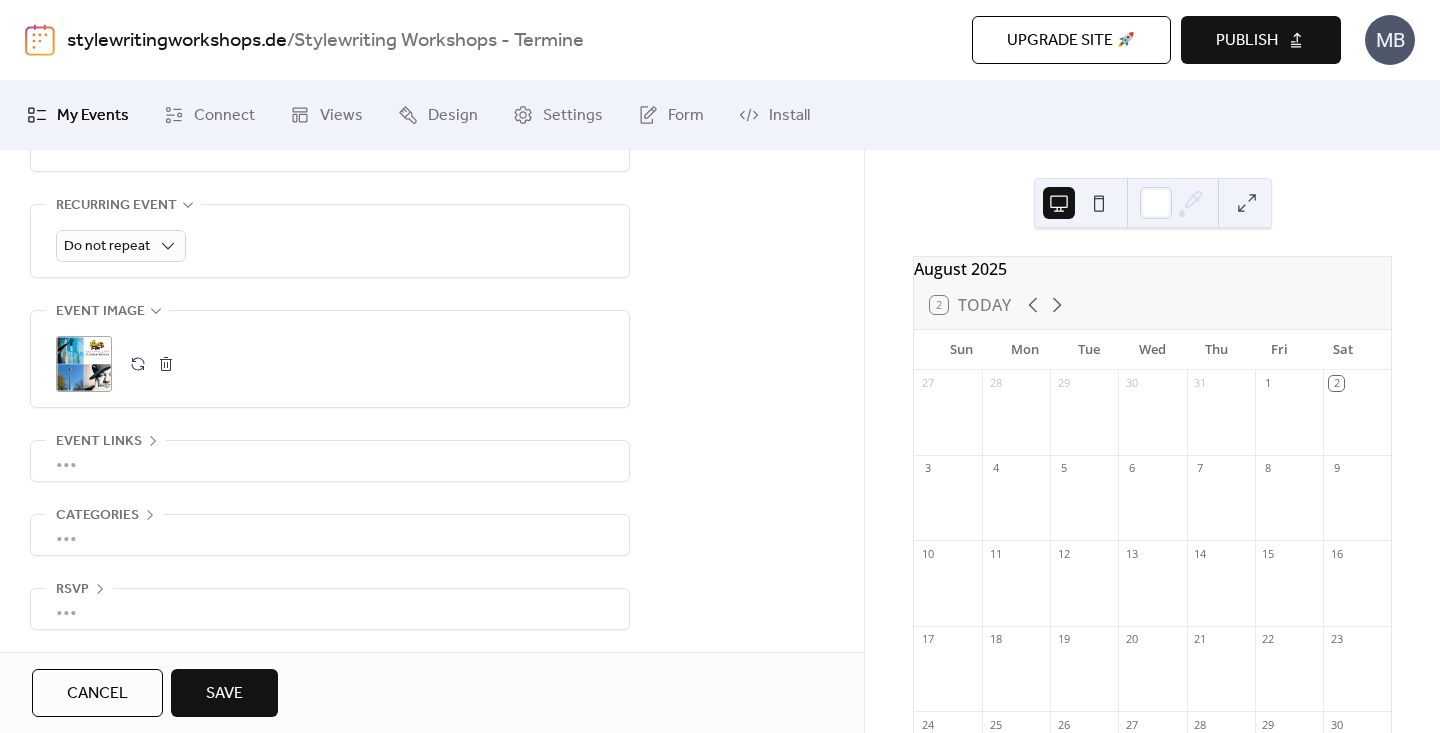 scroll, scrollTop: 901, scrollLeft: 0, axis: vertical 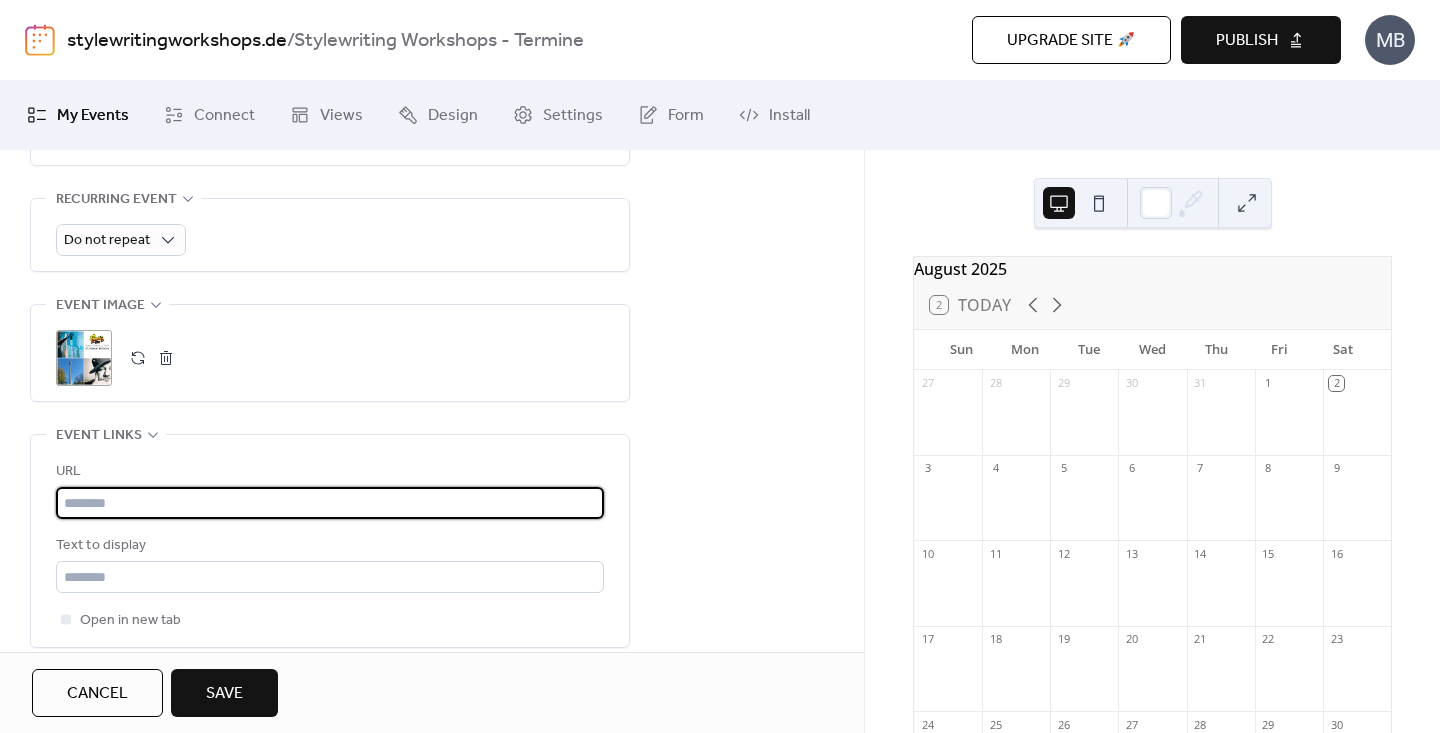click at bounding box center [330, 503] 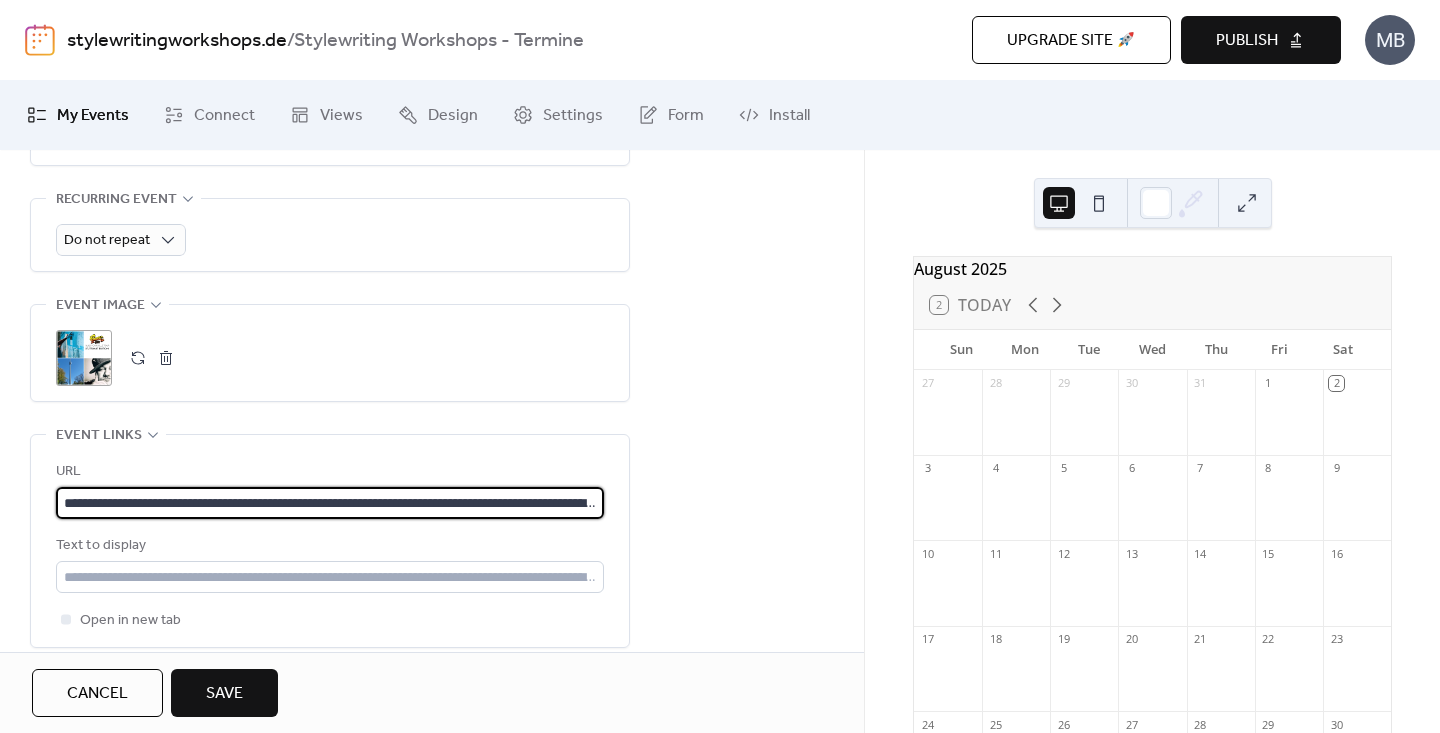 type on "**********" 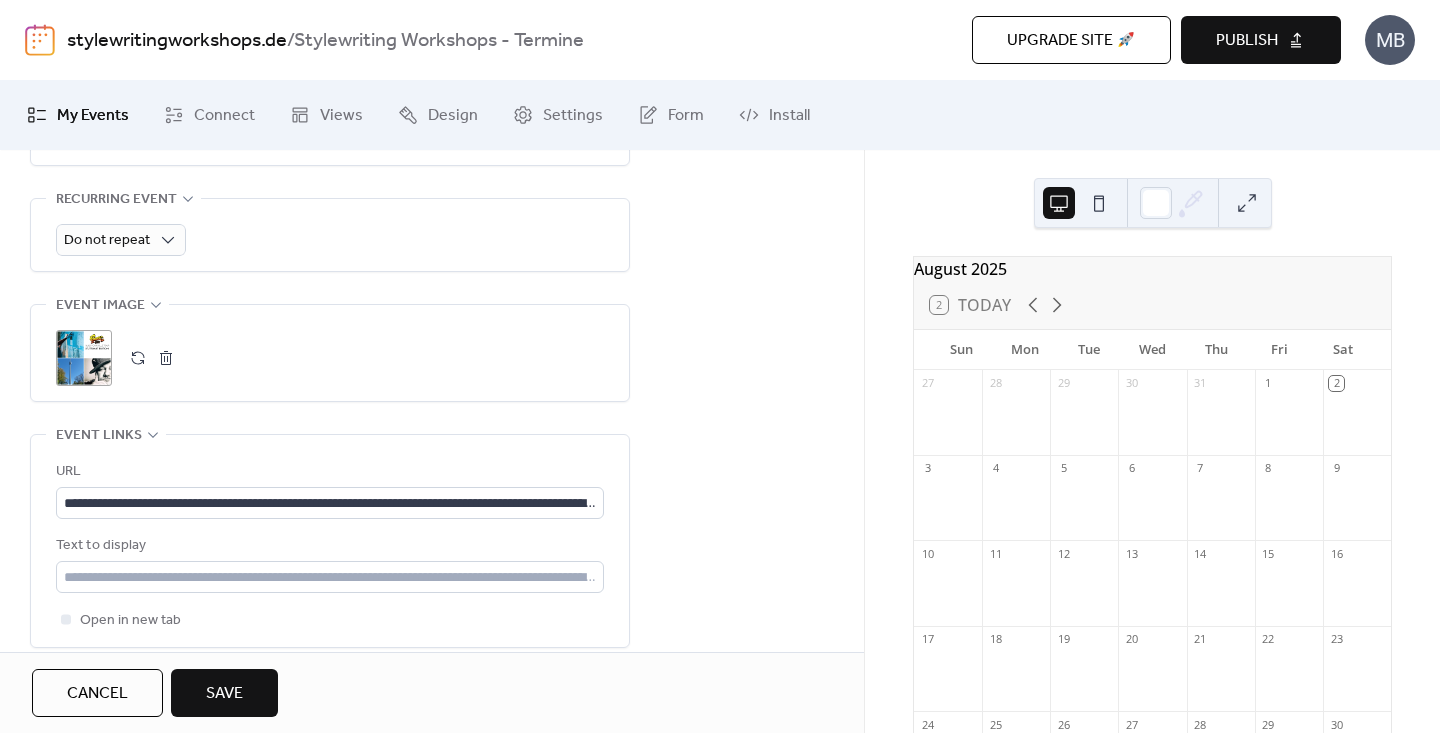 click on "**********" at bounding box center [330, 541] 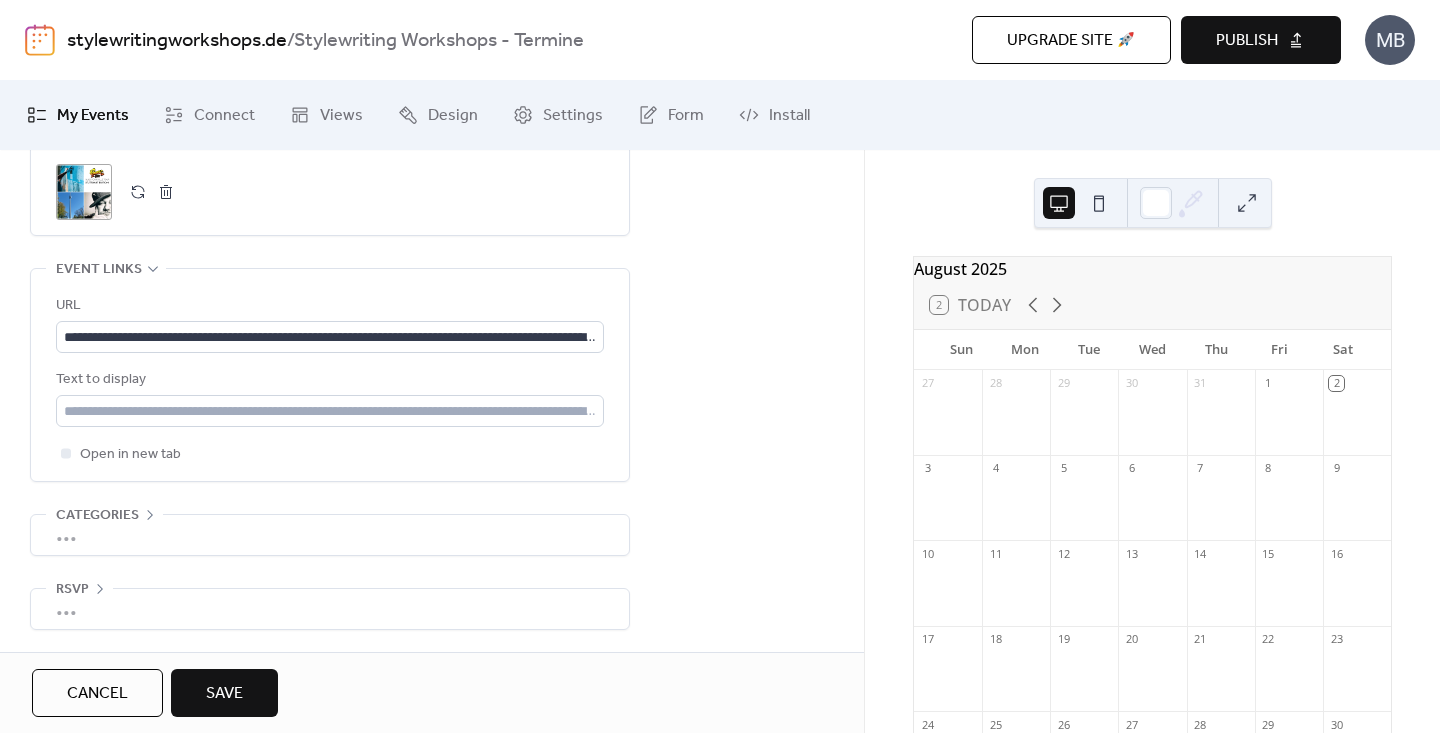 scroll, scrollTop: 1079, scrollLeft: 0, axis: vertical 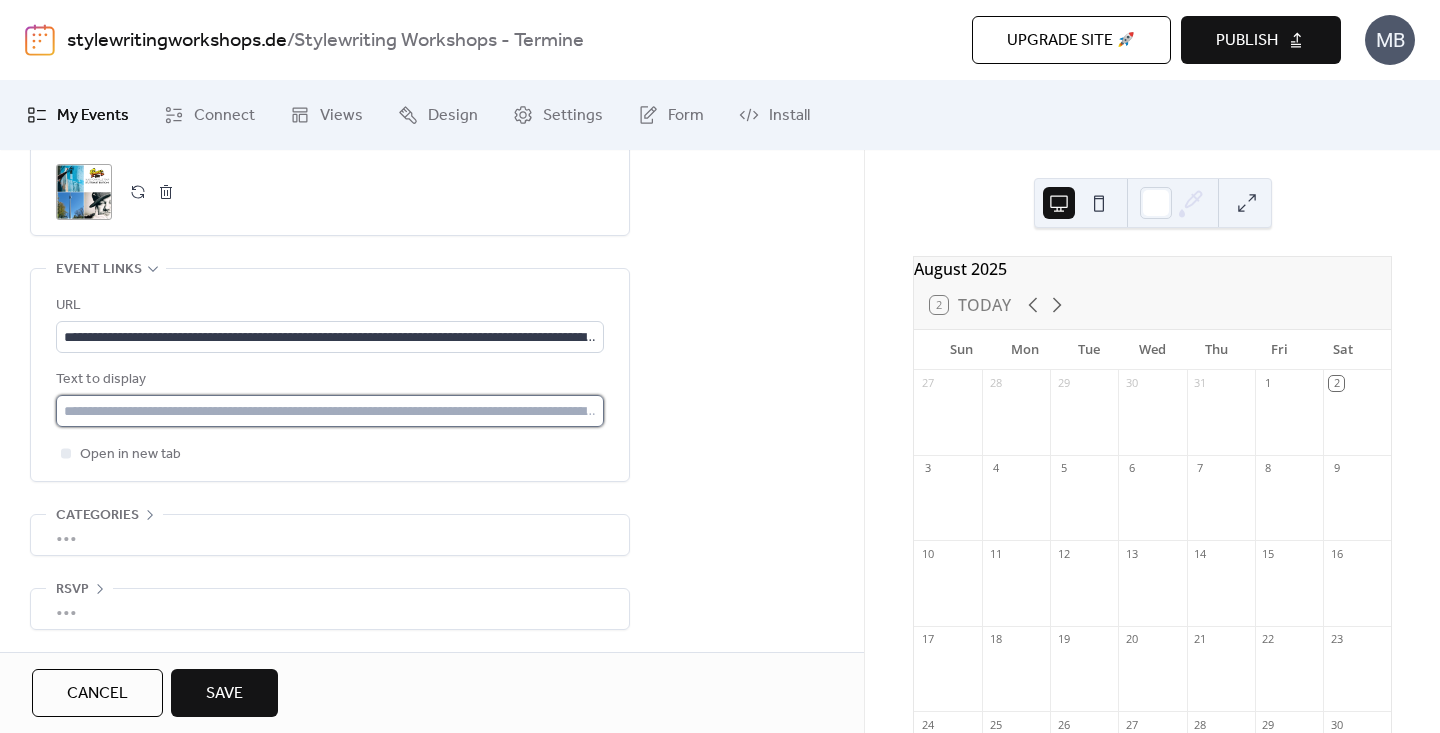 click at bounding box center (330, 411) 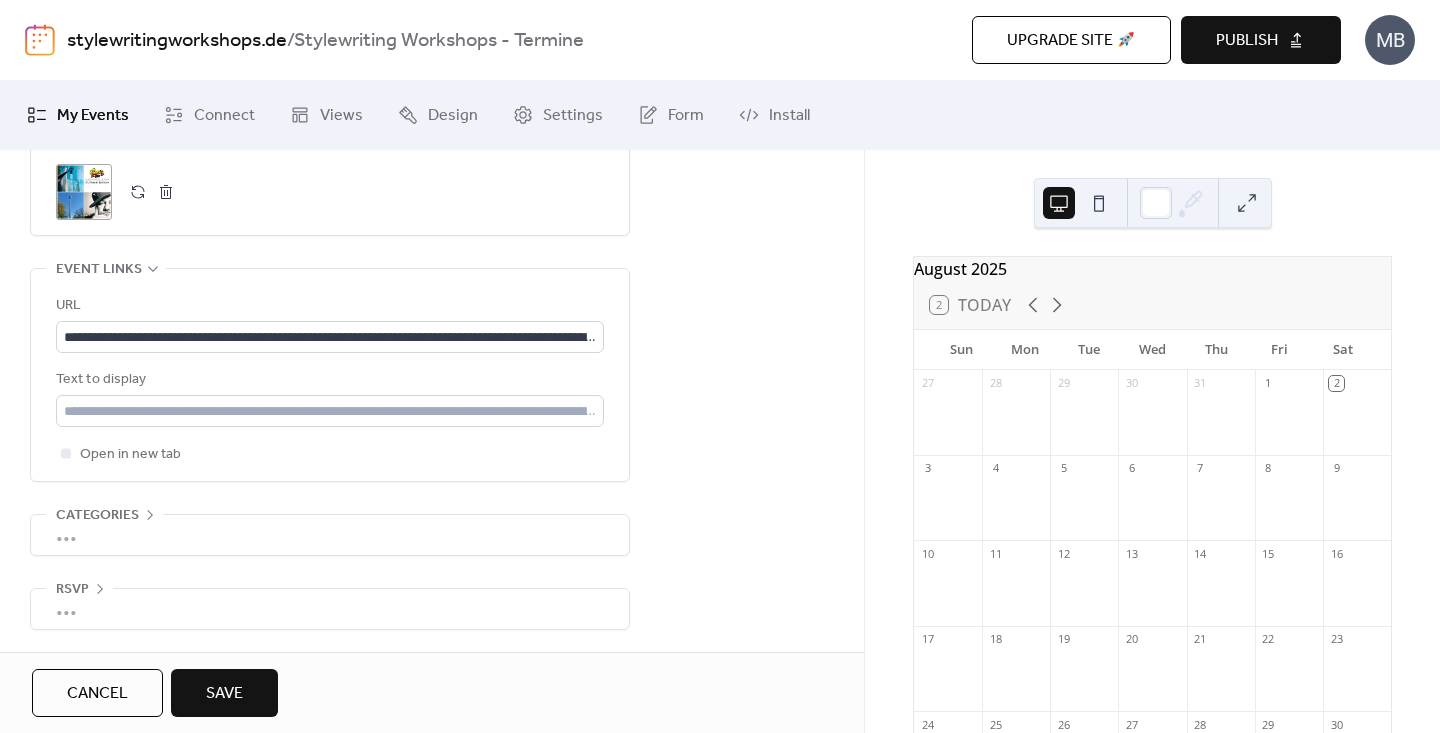 click on "•••" at bounding box center [330, 535] 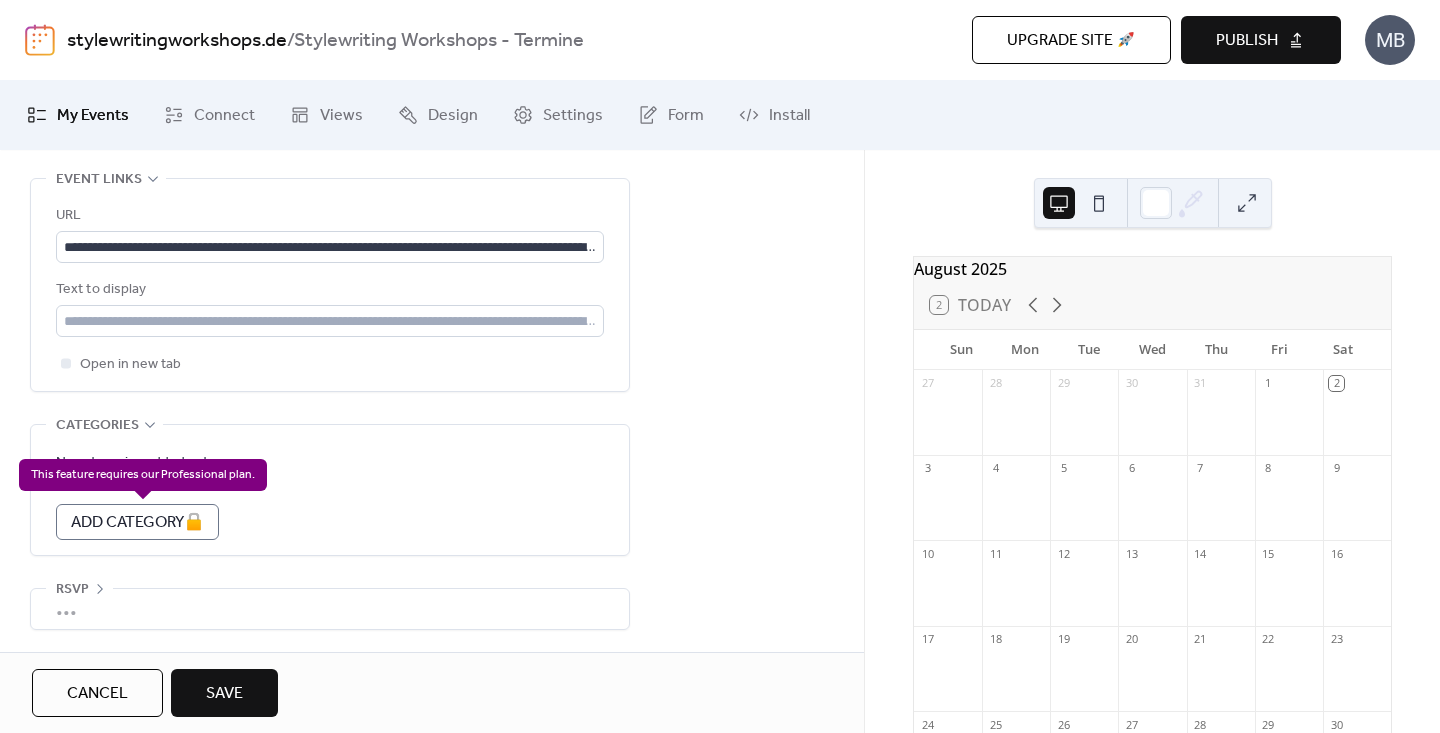 scroll, scrollTop: 1169, scrollLeft: 0, axis: vertical 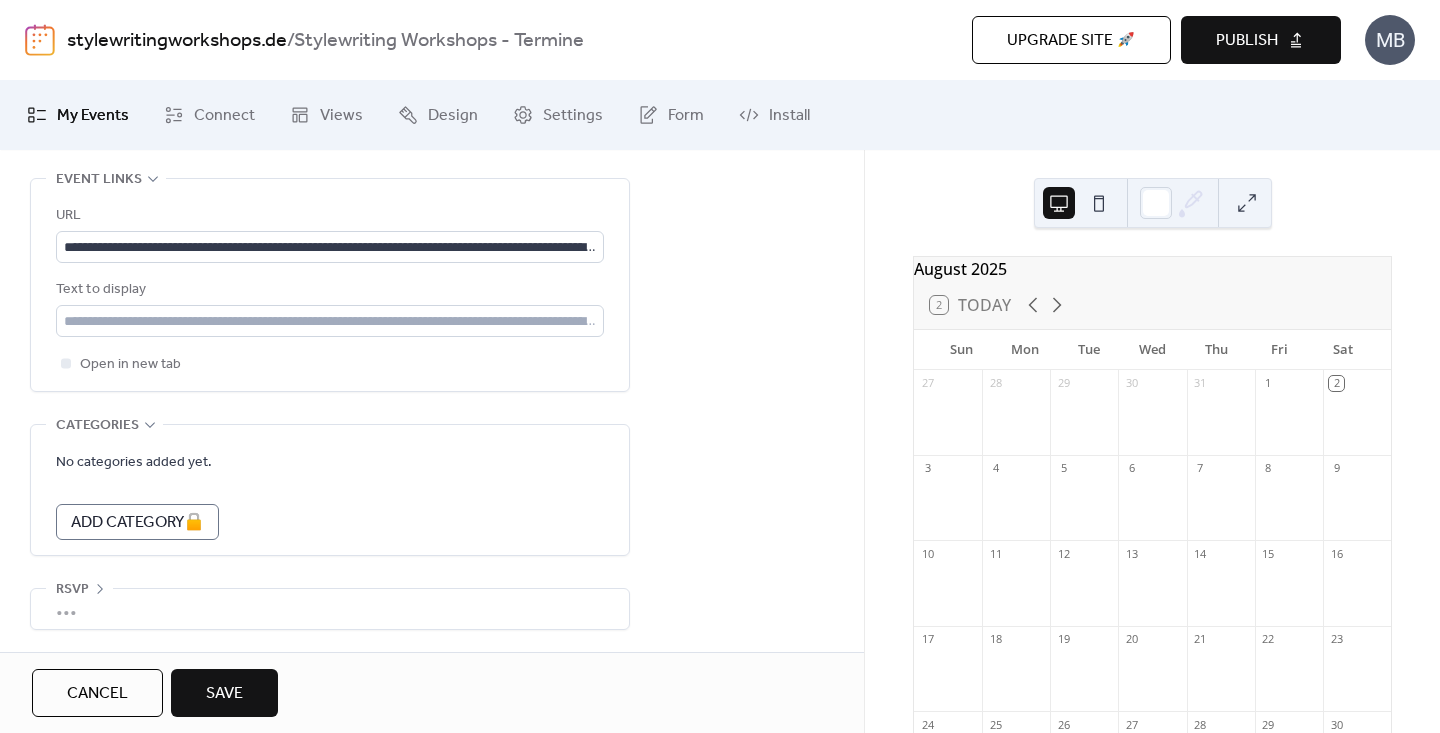 click on "•••" at bounding box center (330, 609) 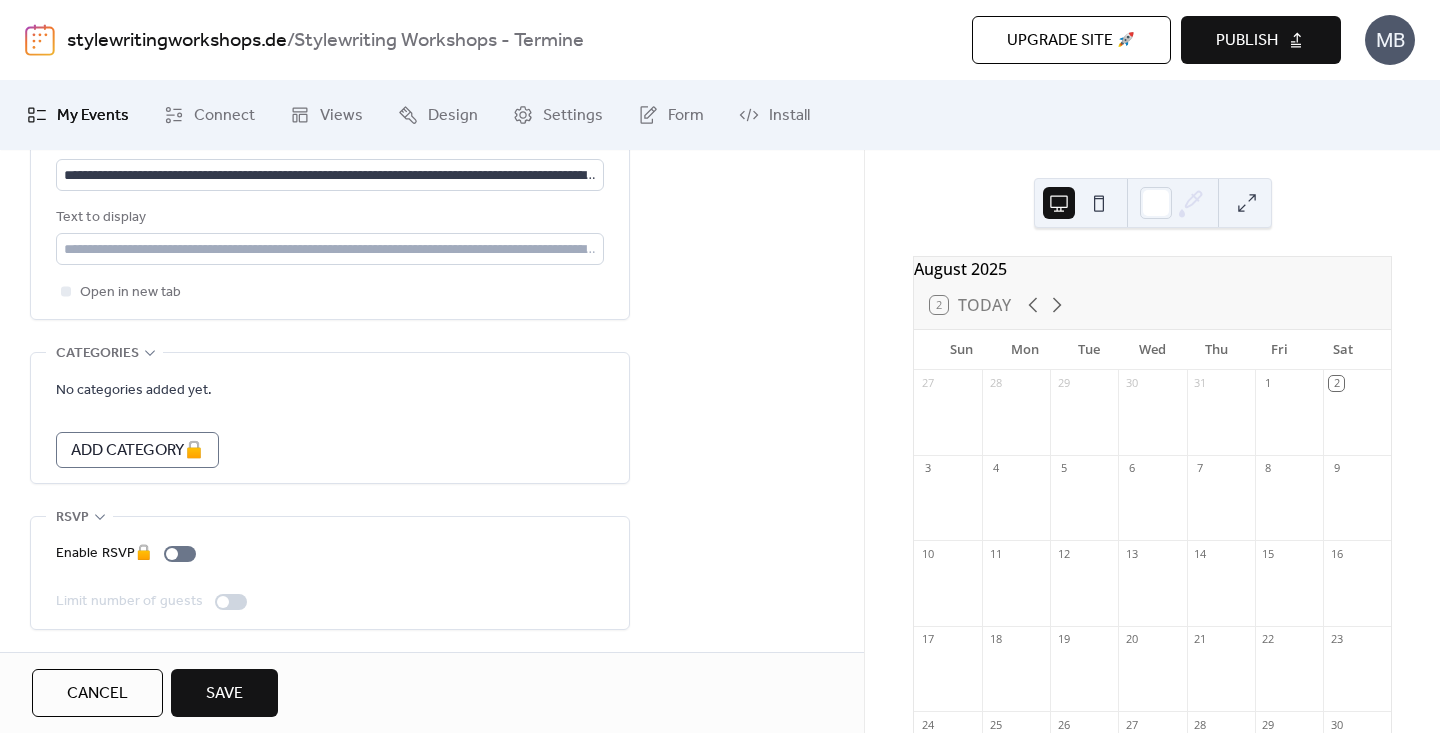 scroll, scrollTop: 1241, scrollLeft: 0, axis: vertical 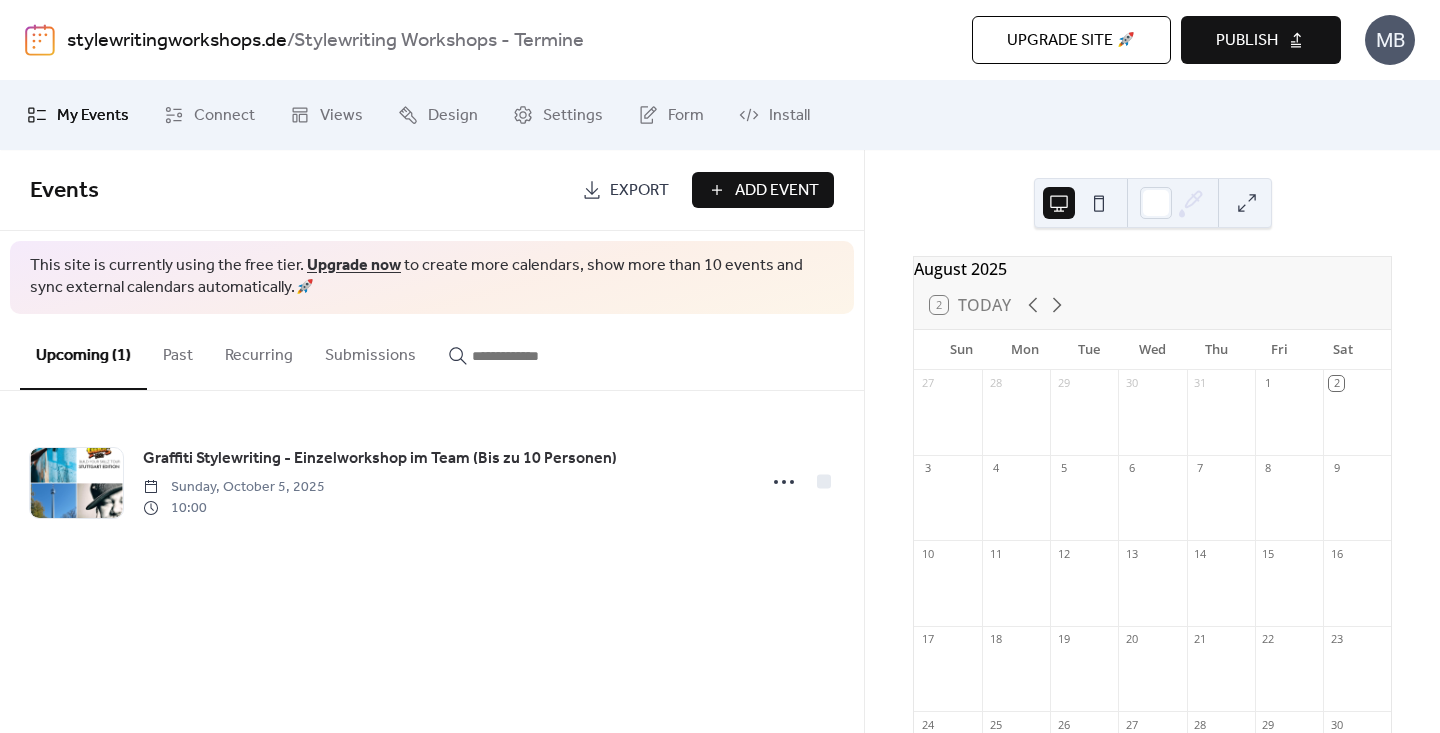 click on "Past" at bounding box center (178, 351) 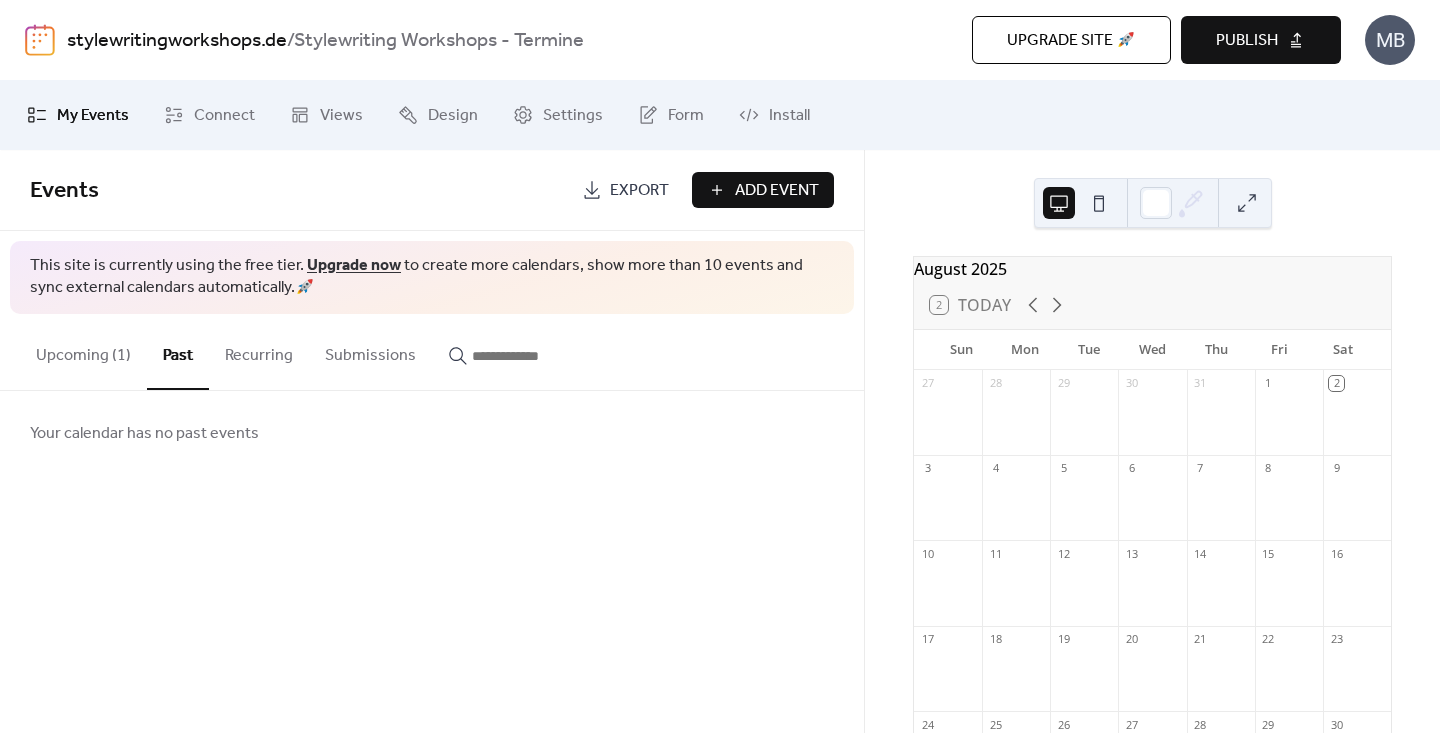 click on "Recurring" at bounding box center [259, 351] 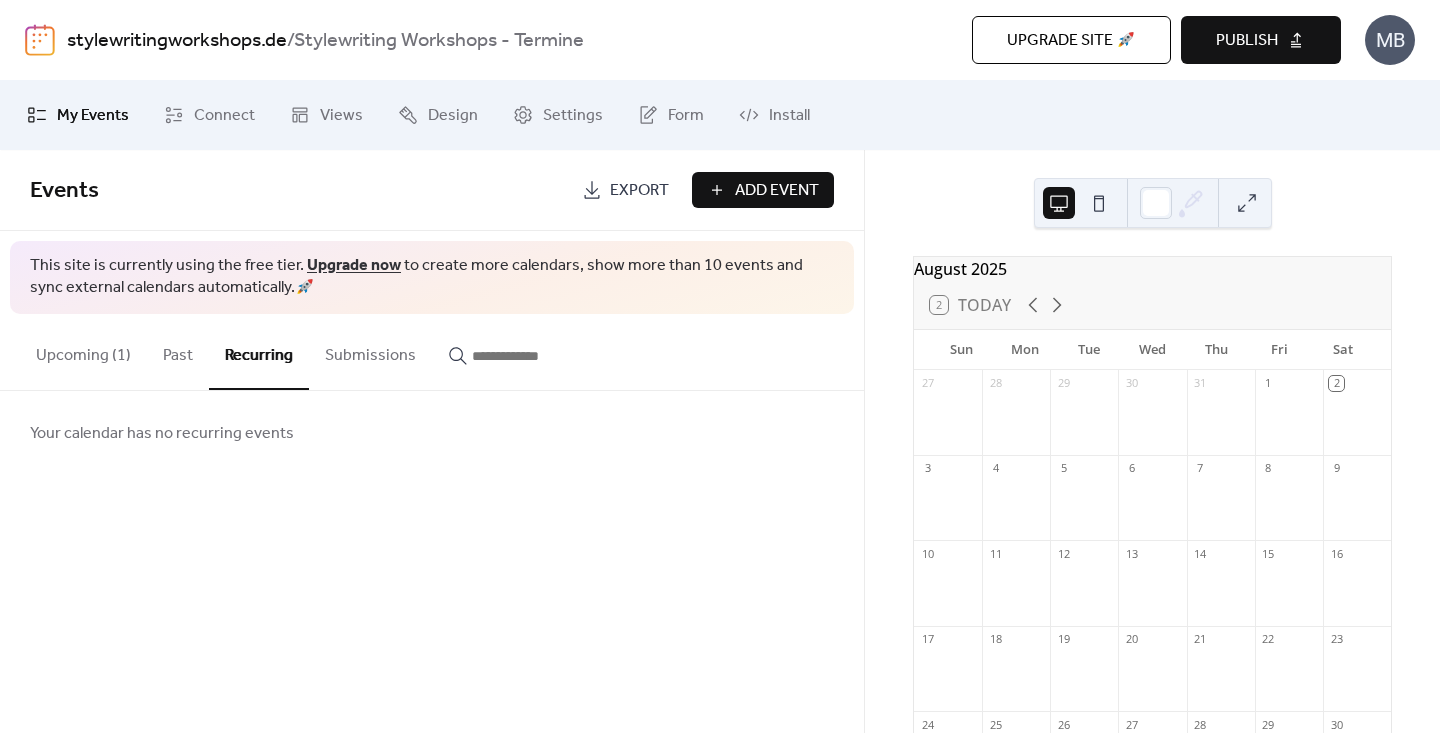 click on "Submissions" at bounding box center (370, 351) 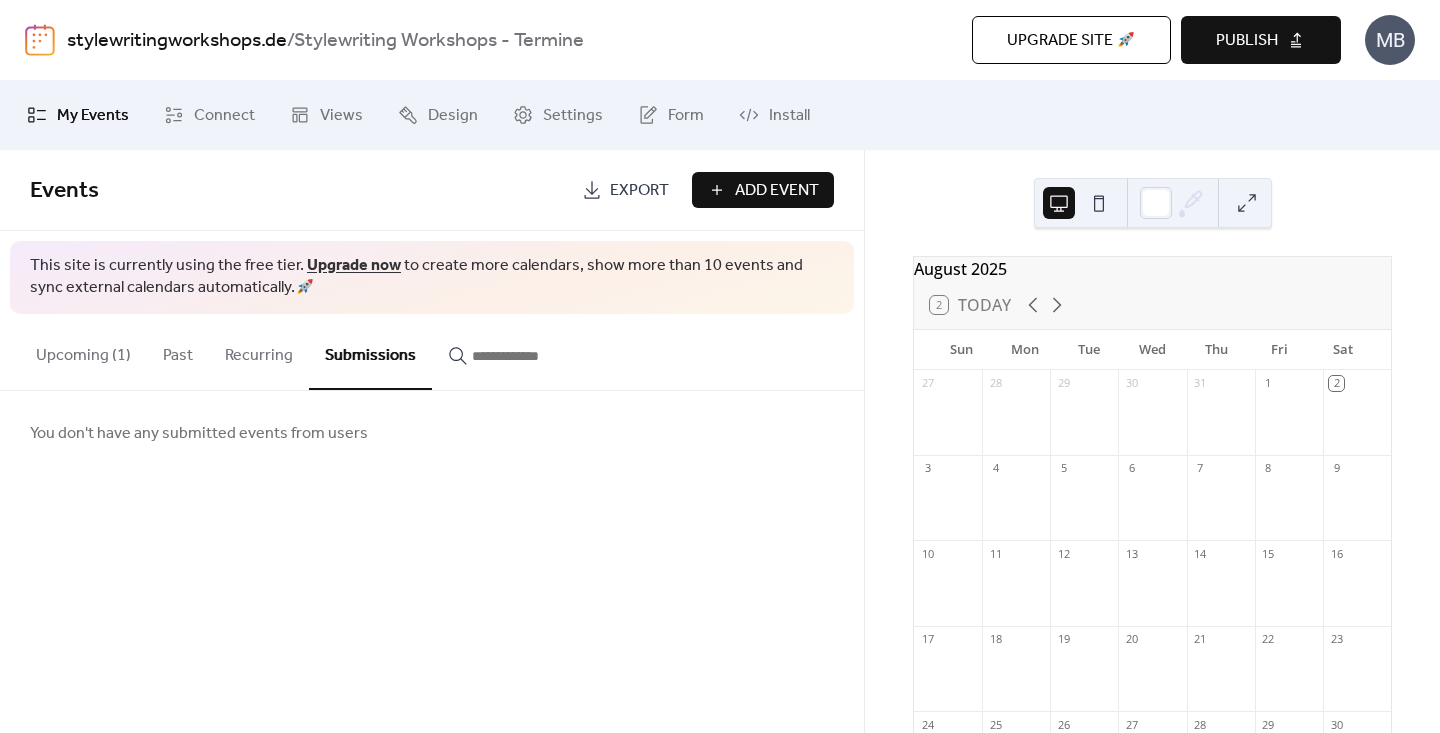 click on "Upcoming (1)" at bounding box center (83, 351) 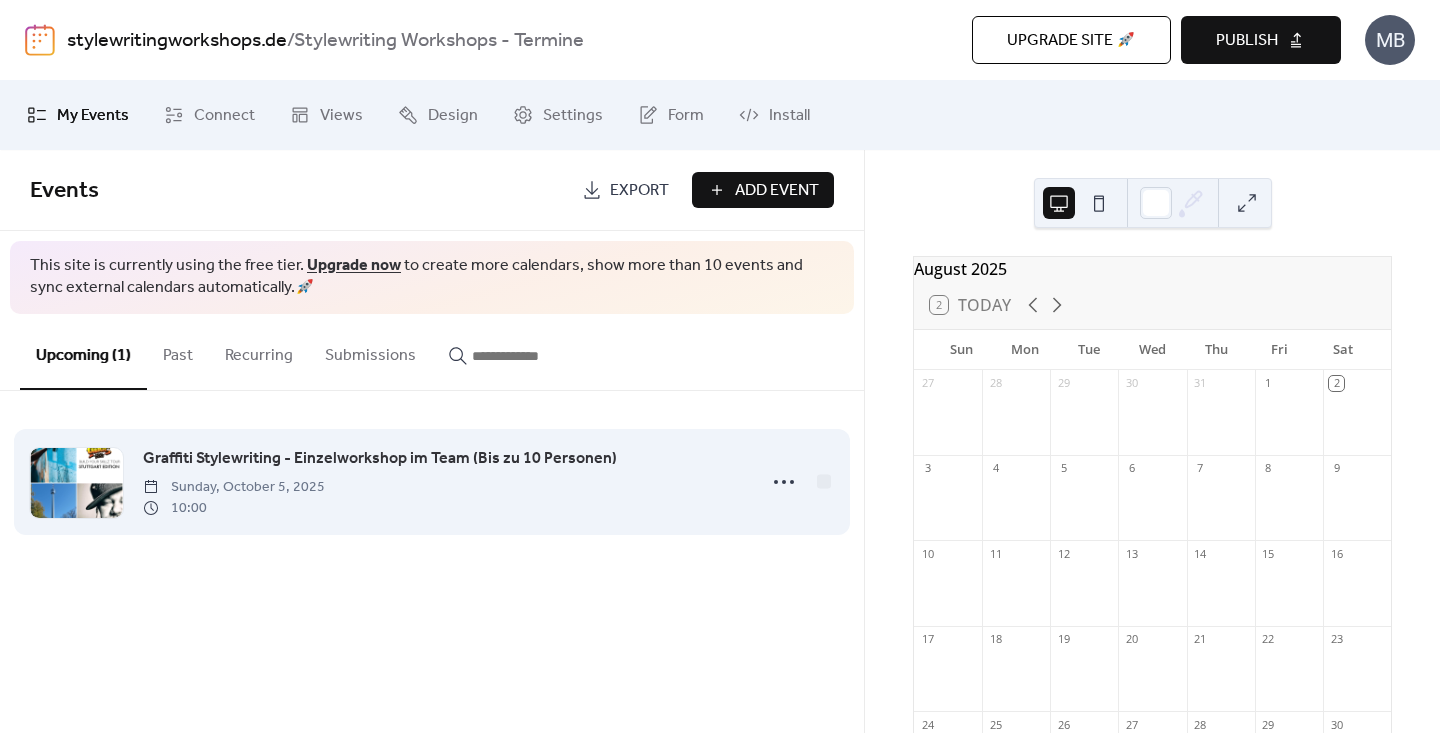 scroll, scrollTop: 0, scrollLeft: 0, axis: both 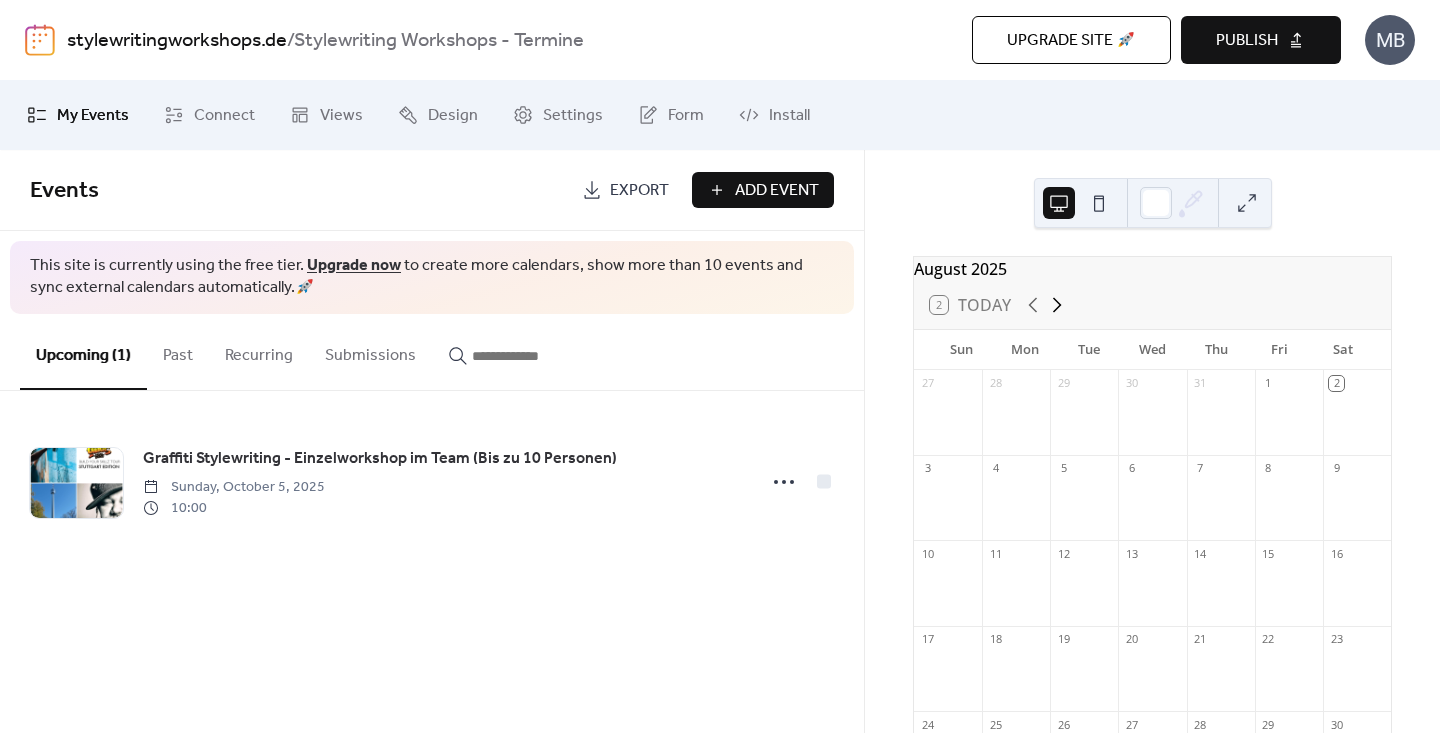 click 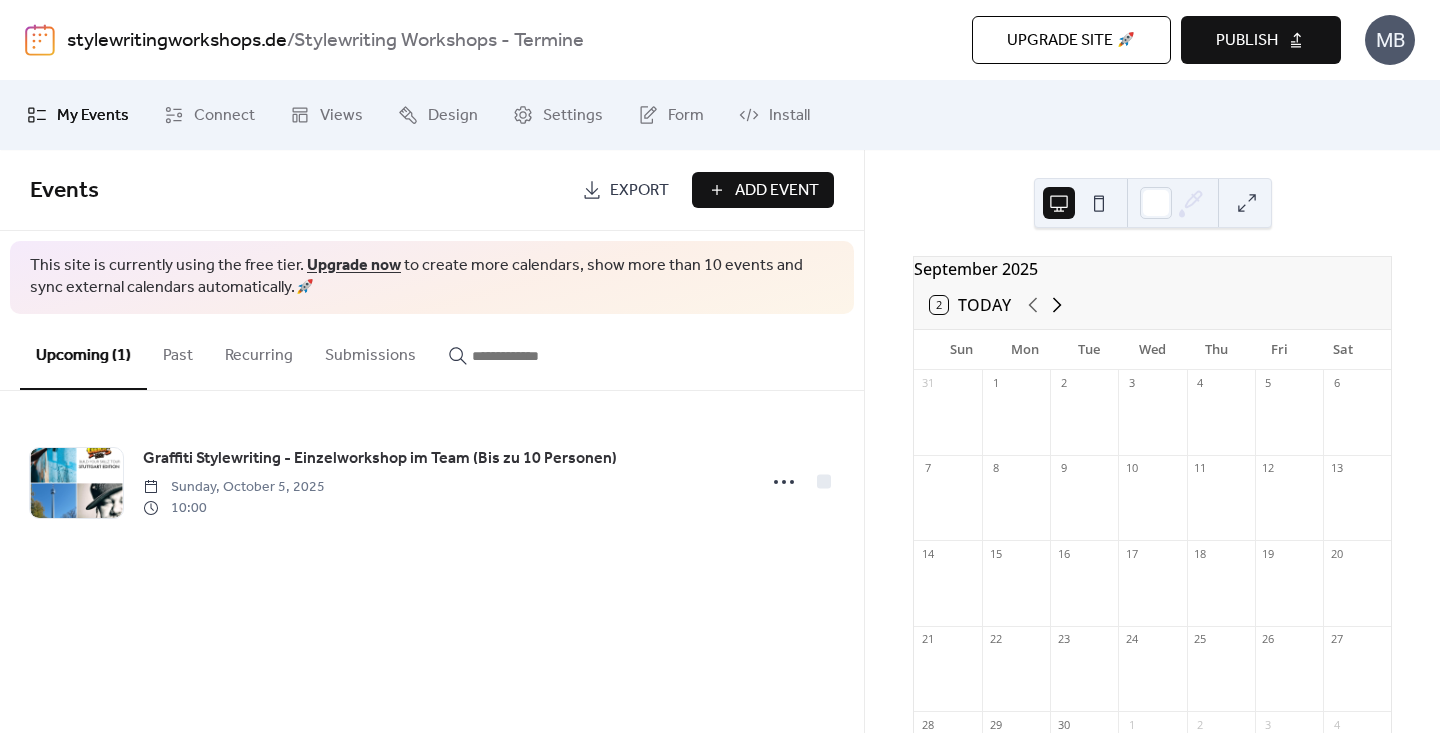 click 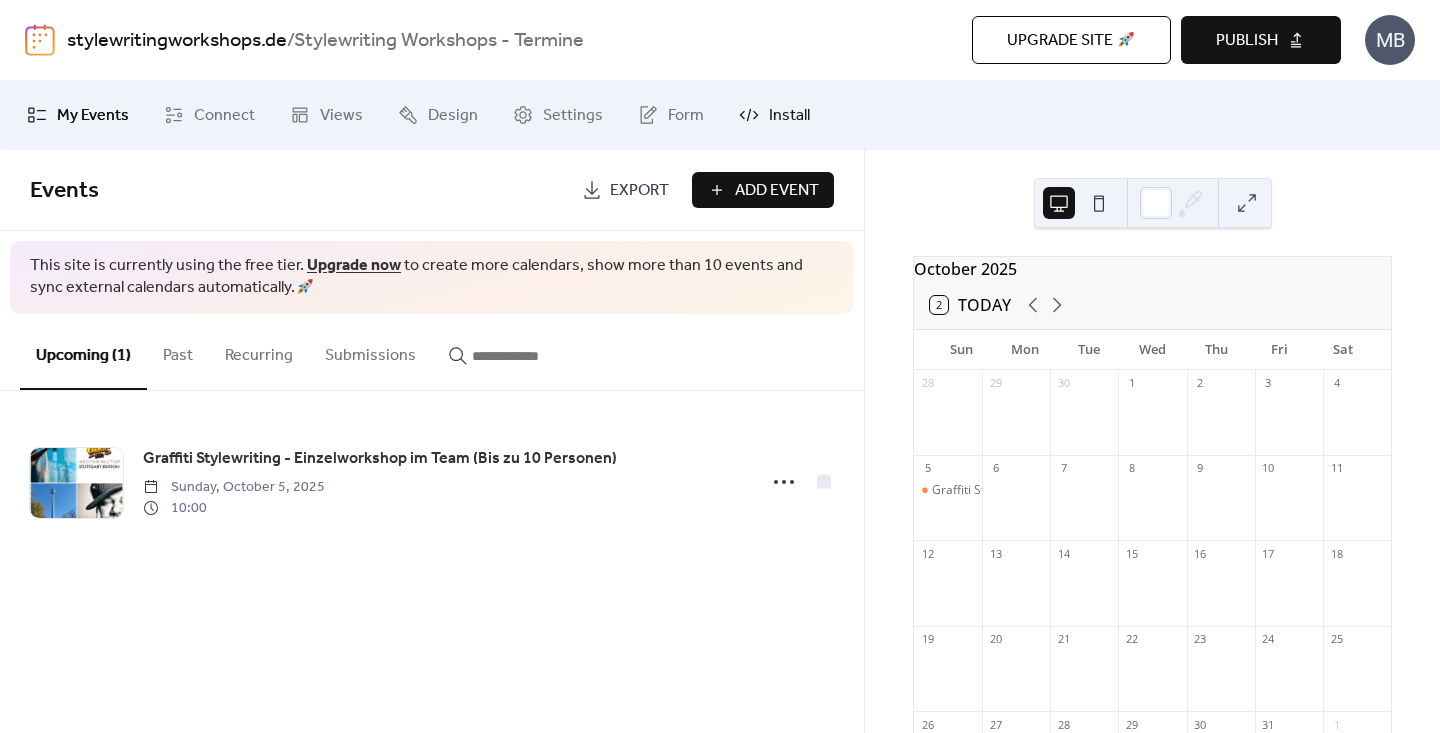 click on "Install" at bounding box center (774, 115) 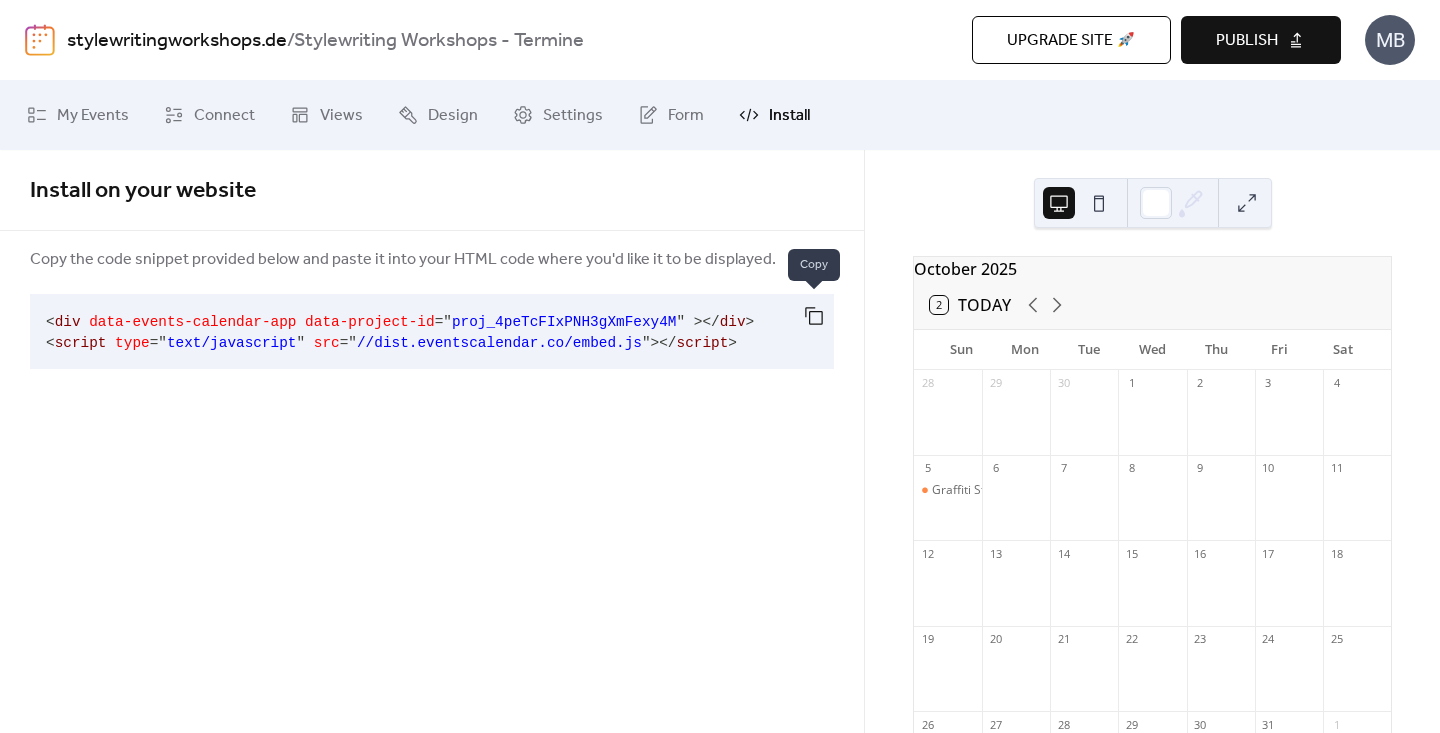 click at bounding box center [814, 316] 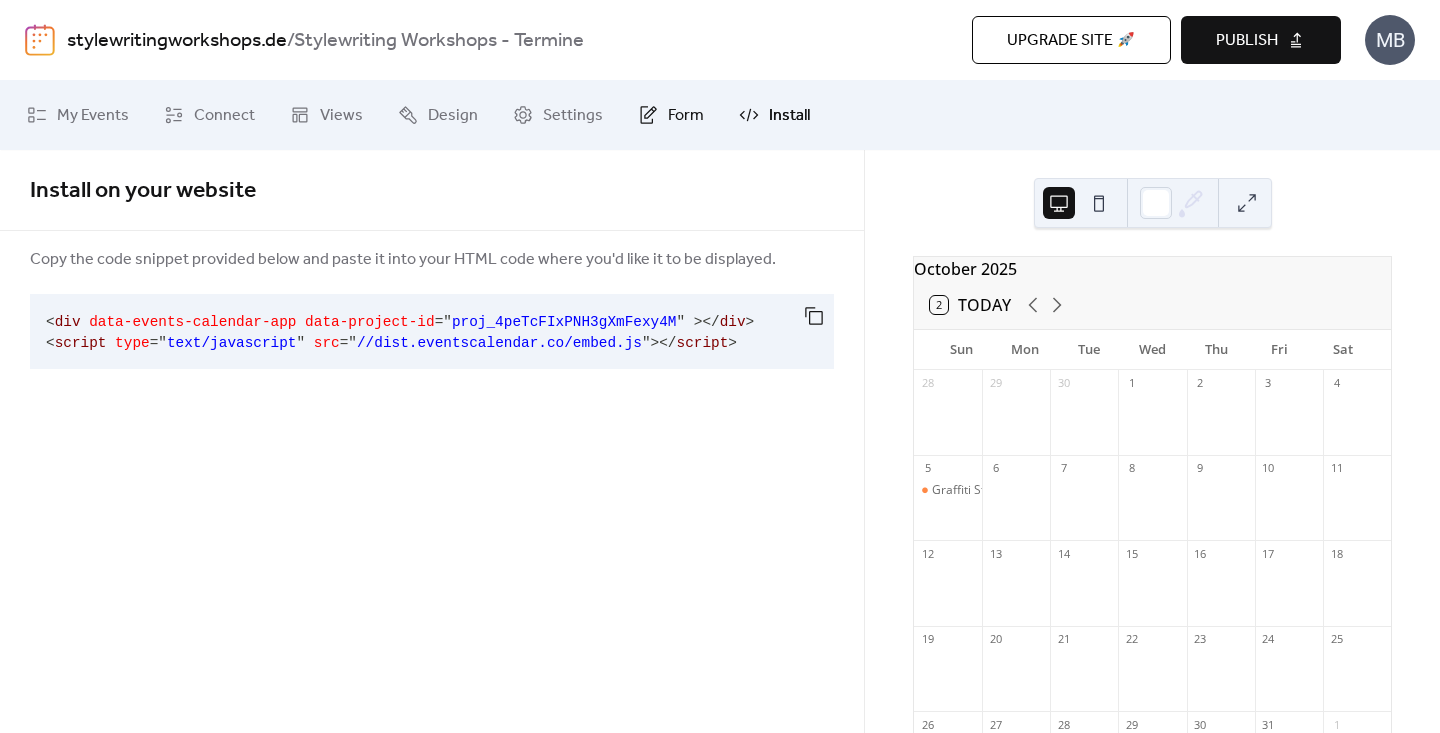 click on "Form" at bounding box center (686, 116) 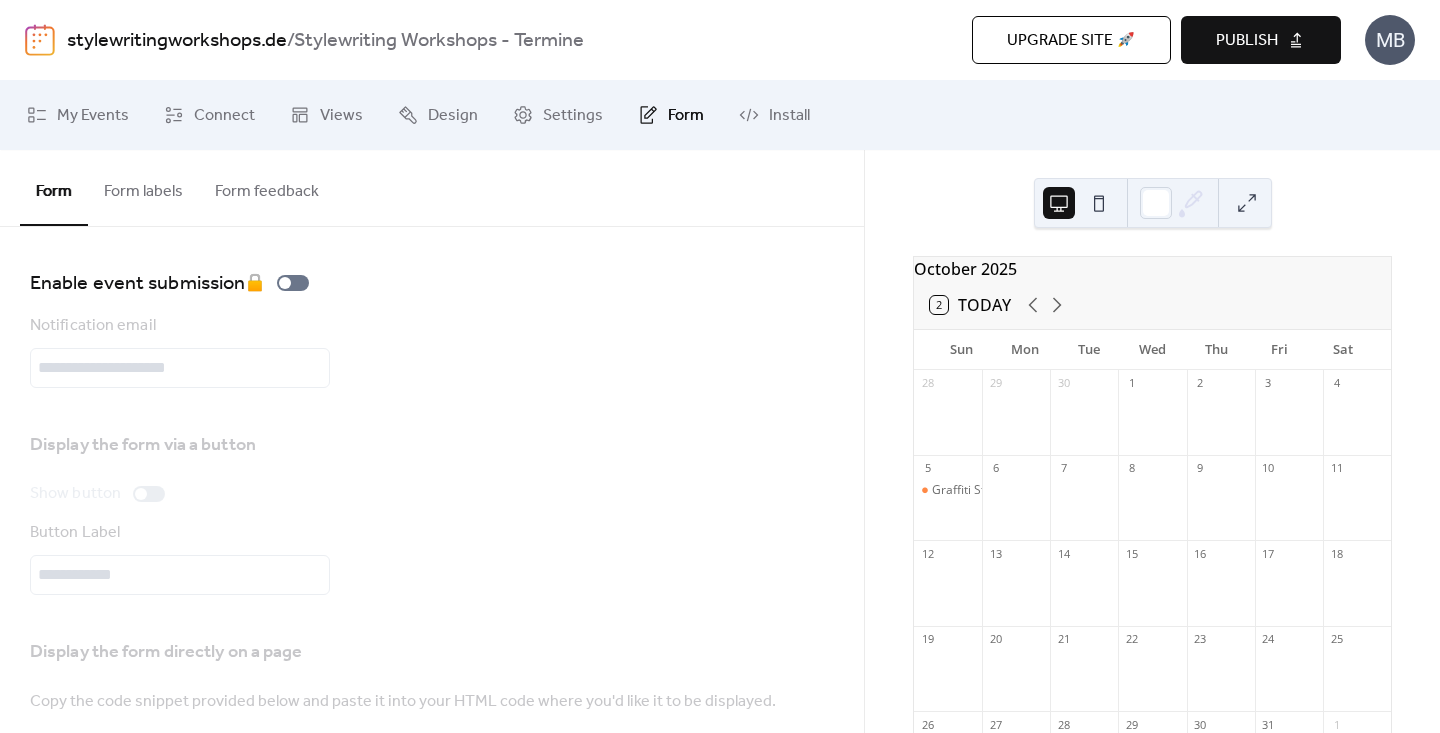 scroll, scrollTop: 0, scrollLeft: 0, axis: both 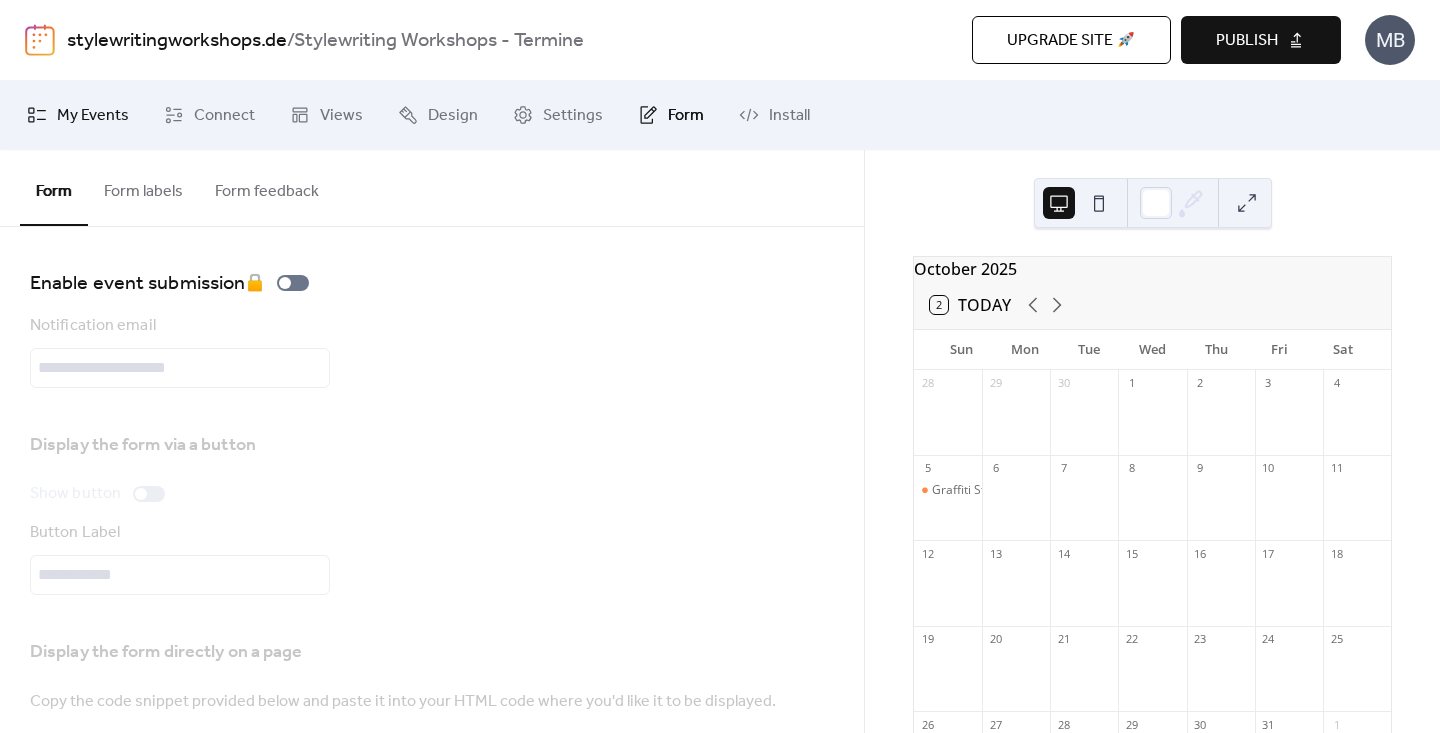 click on "My Events" at bounding box center [93, 116] 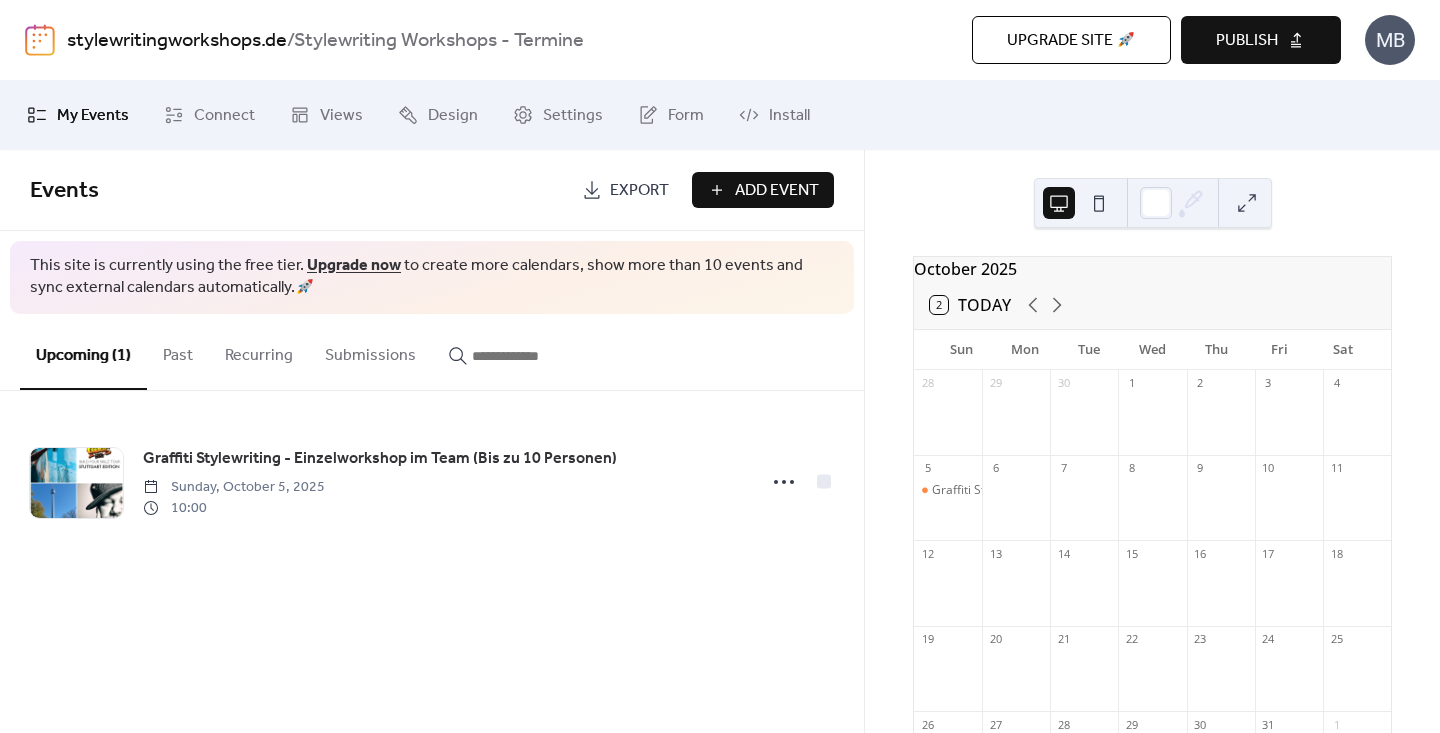 scroll, scrollTop: 0, scrollLeft: 0, axis: both 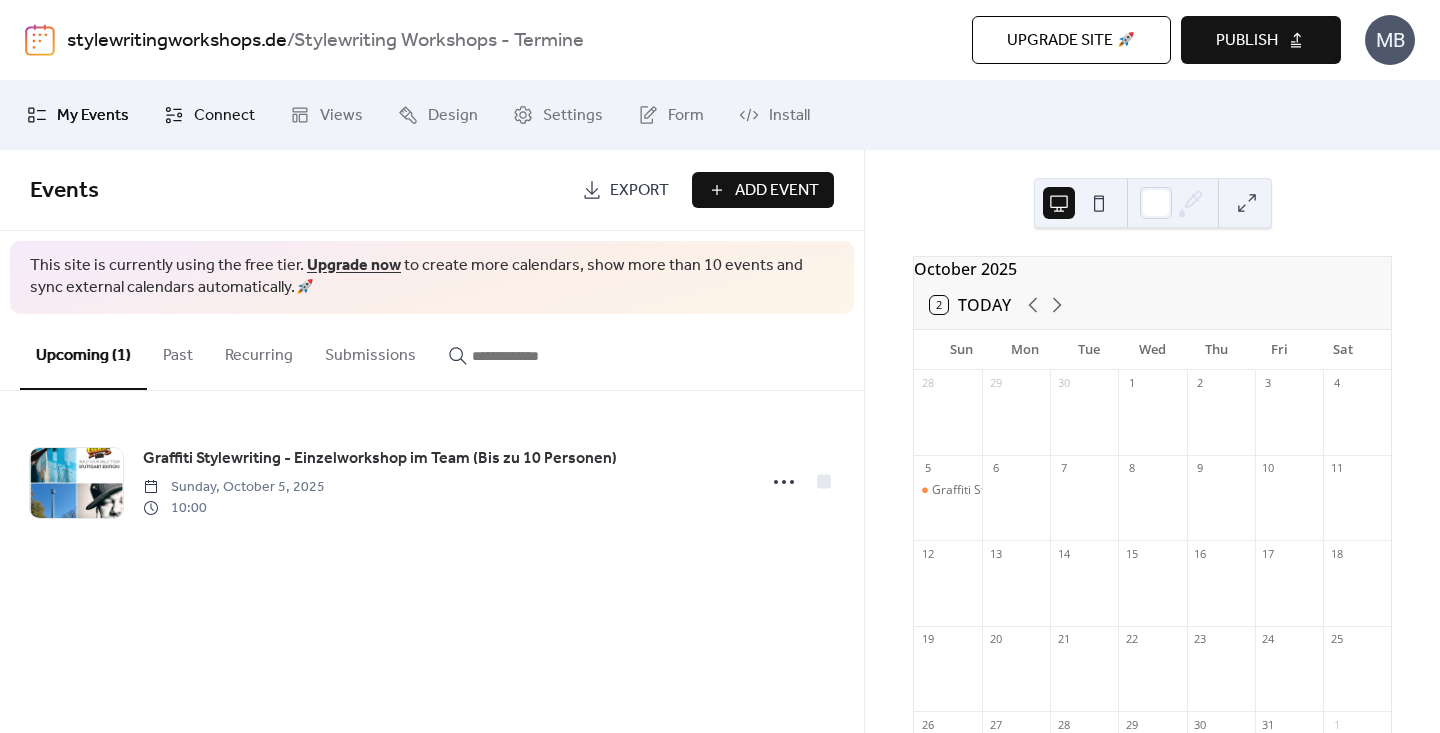 click on "Connect" at bounding box center [224, 116] 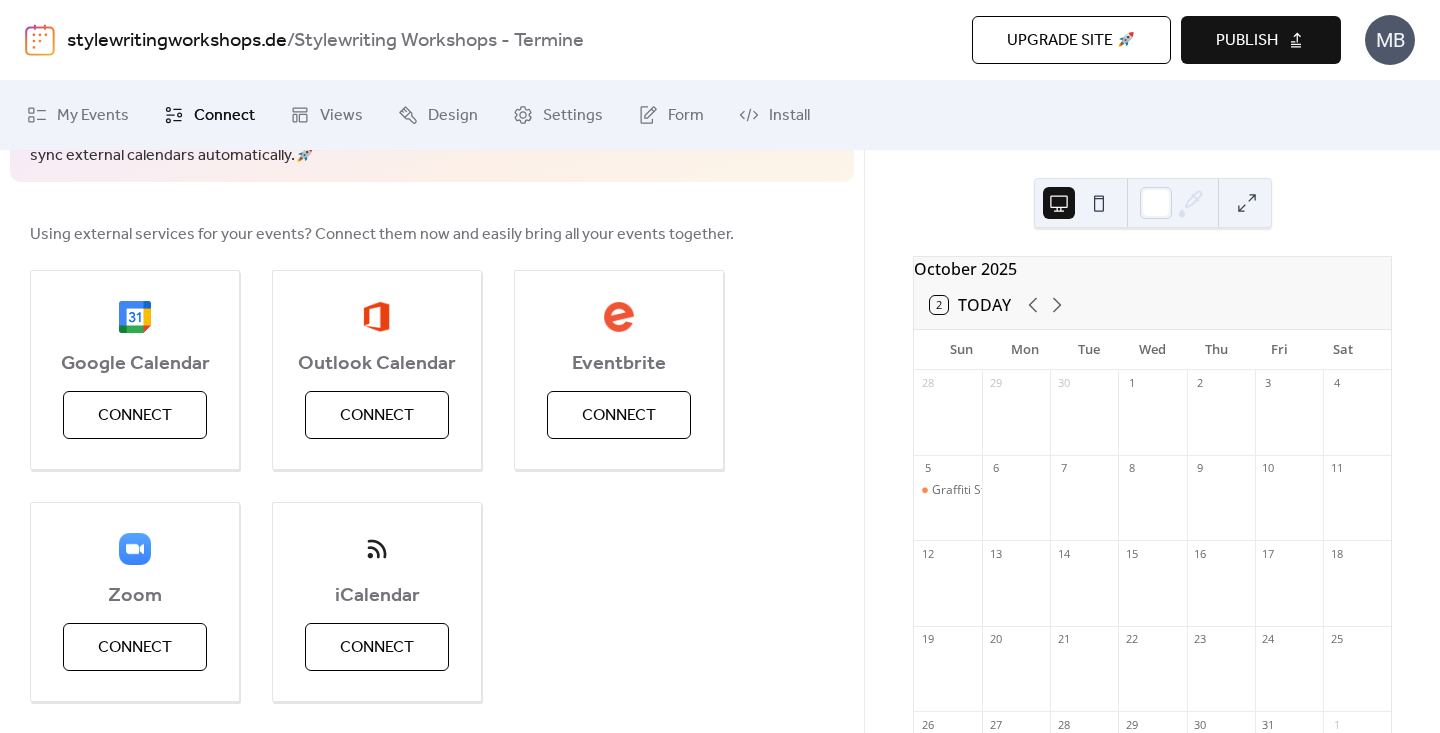 scroll, scrollTop: 140, scrollLeft: 0, axis: vertical 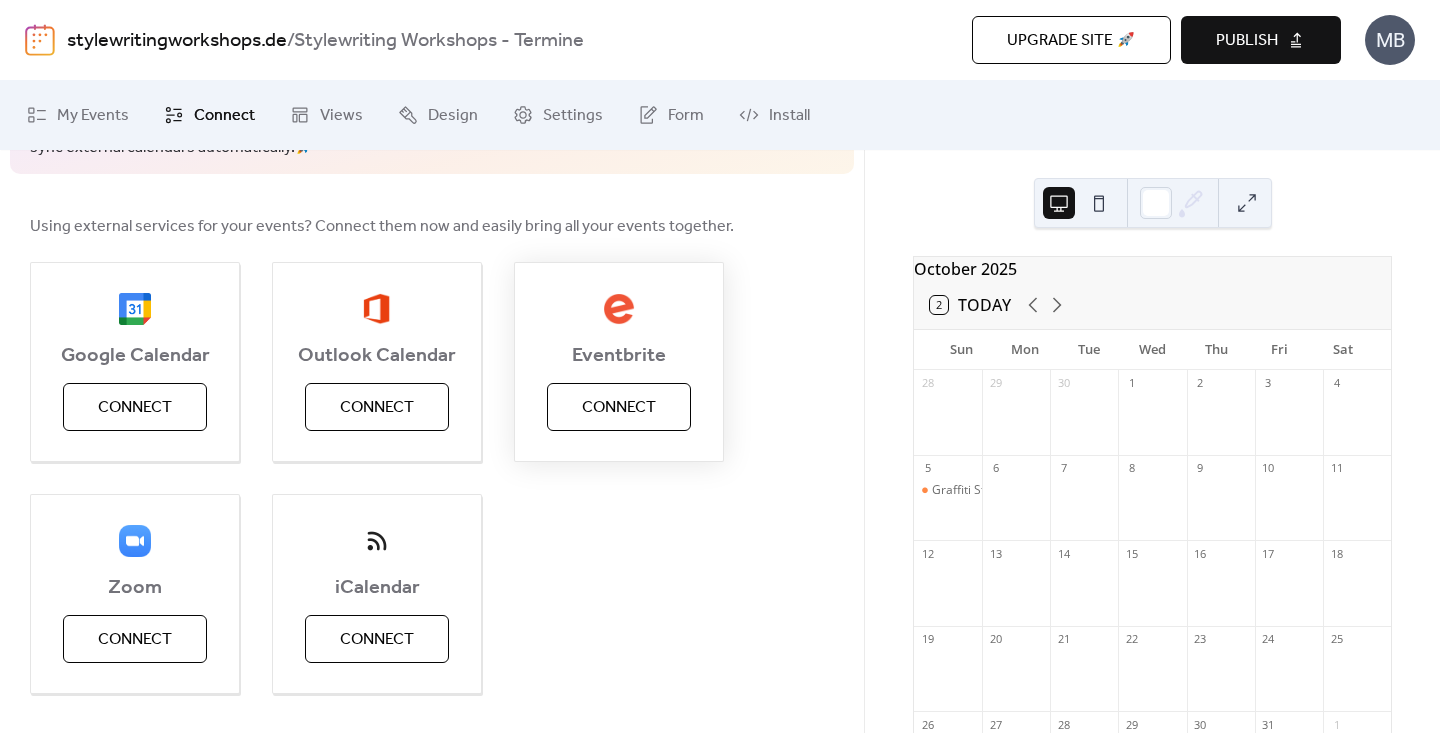 click on "Connect" at bounding box center [619, 408] 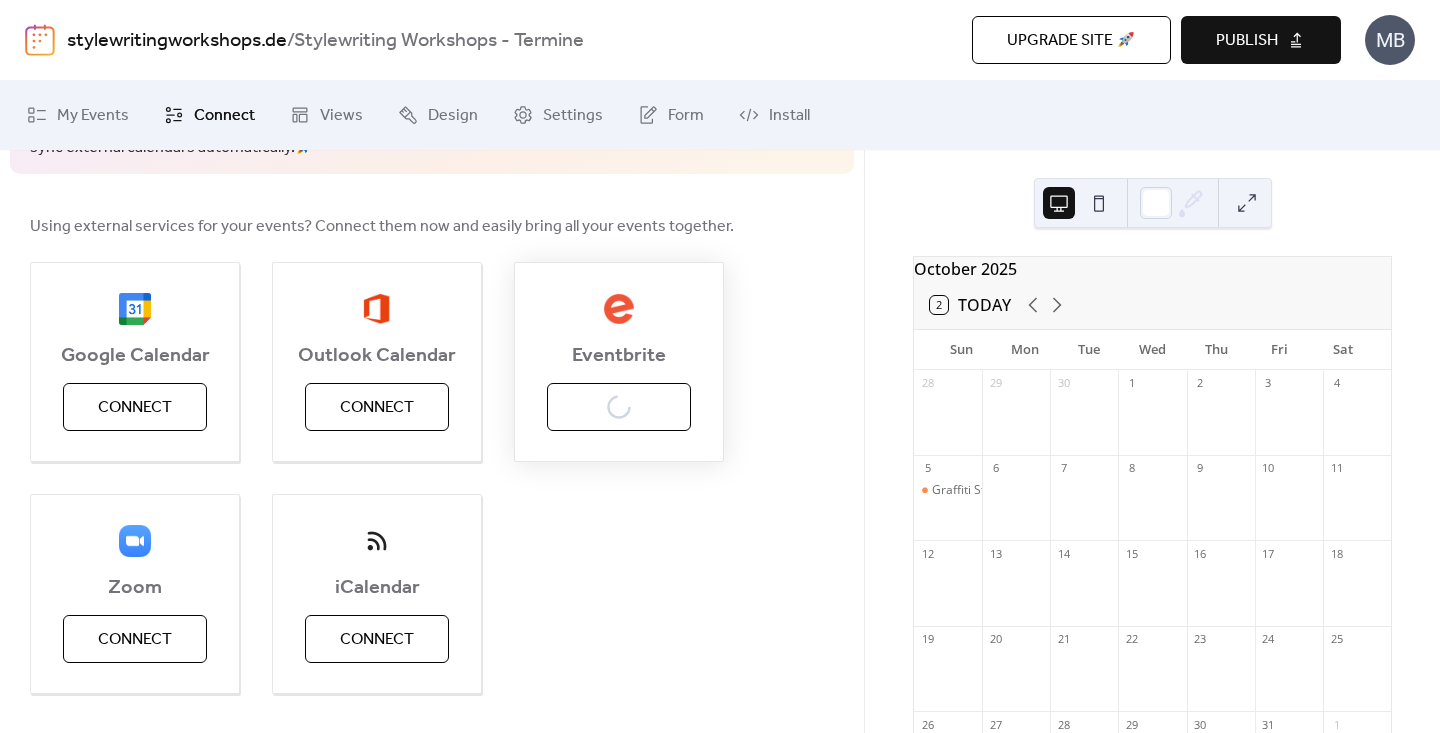 click on "Eventbrite" at bounding box center [619, 356] 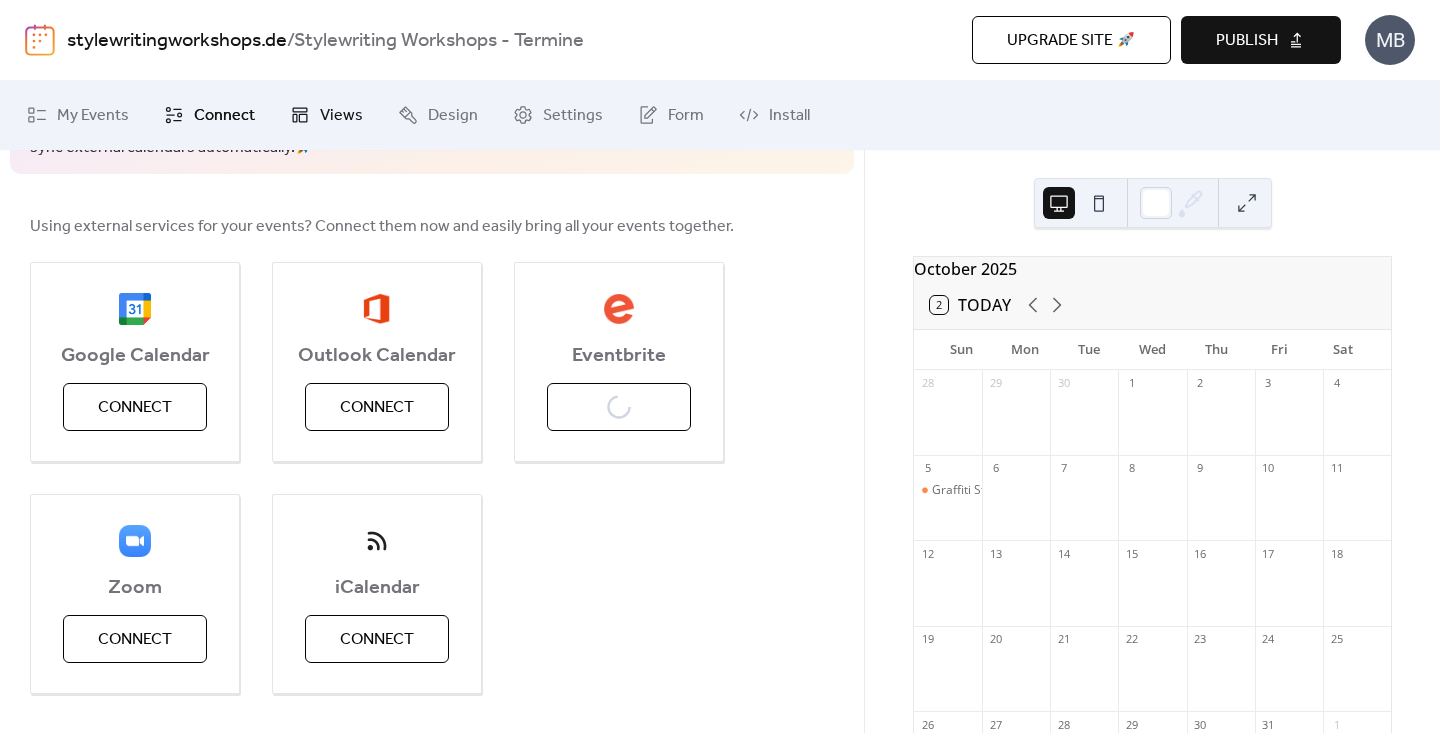 click on "Views" at bounding box center (341, 116) 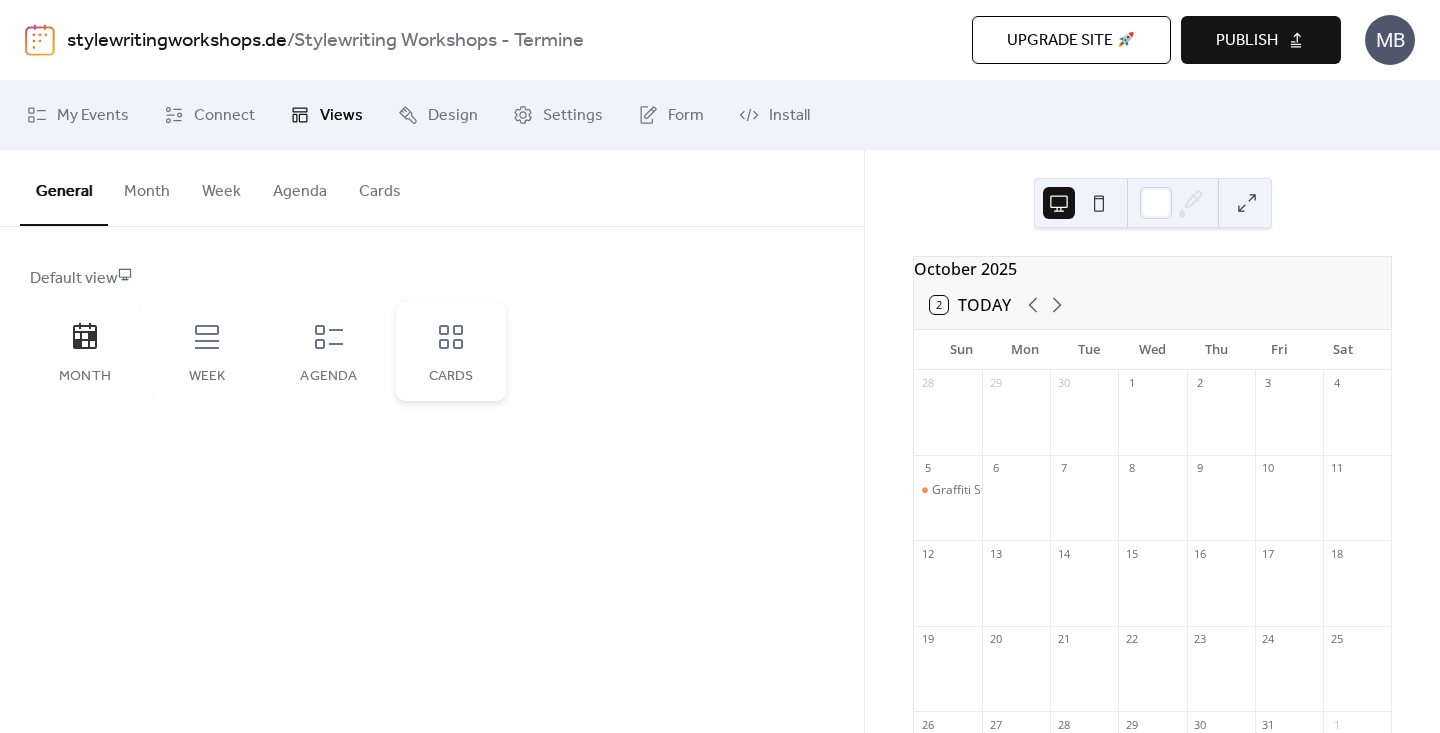 click 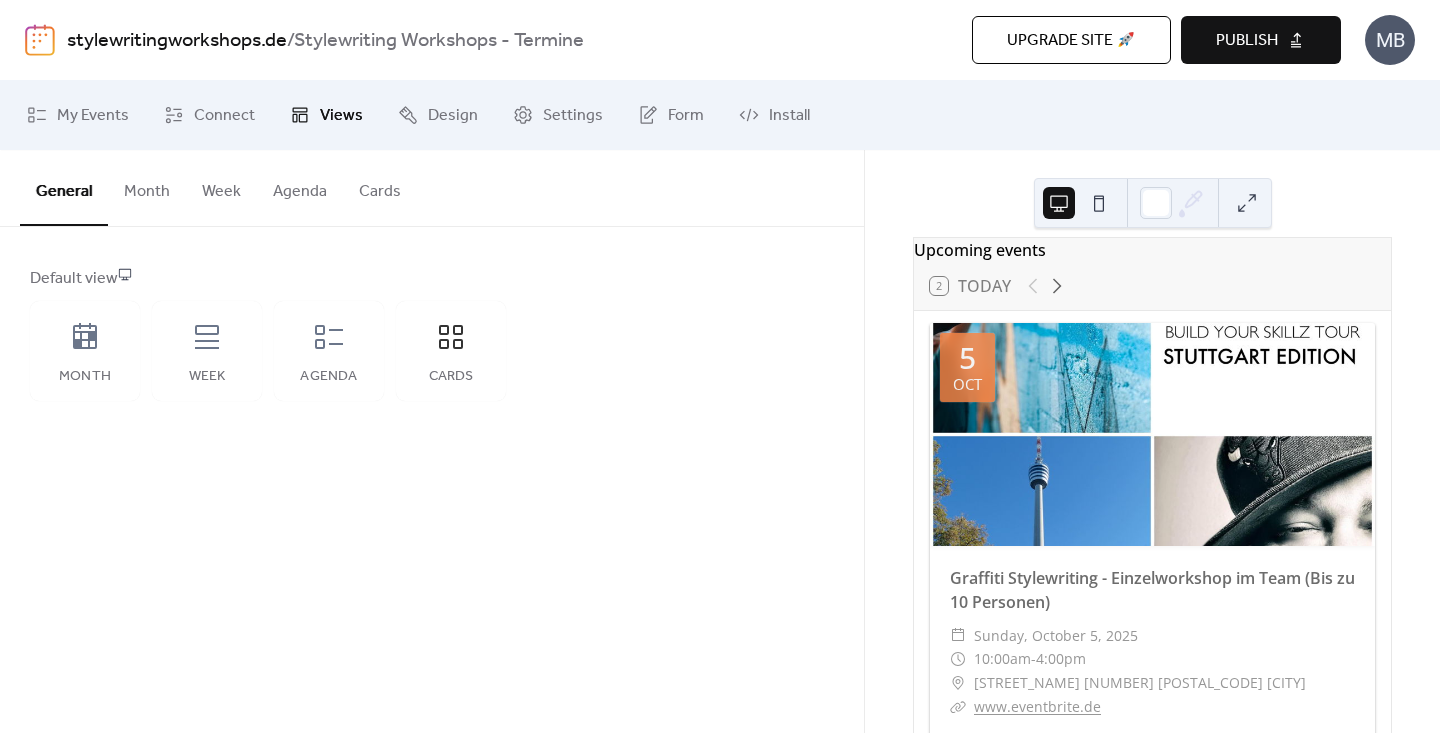scroll, scrollTop: 16, scrollLeft: 0, axis: vertical 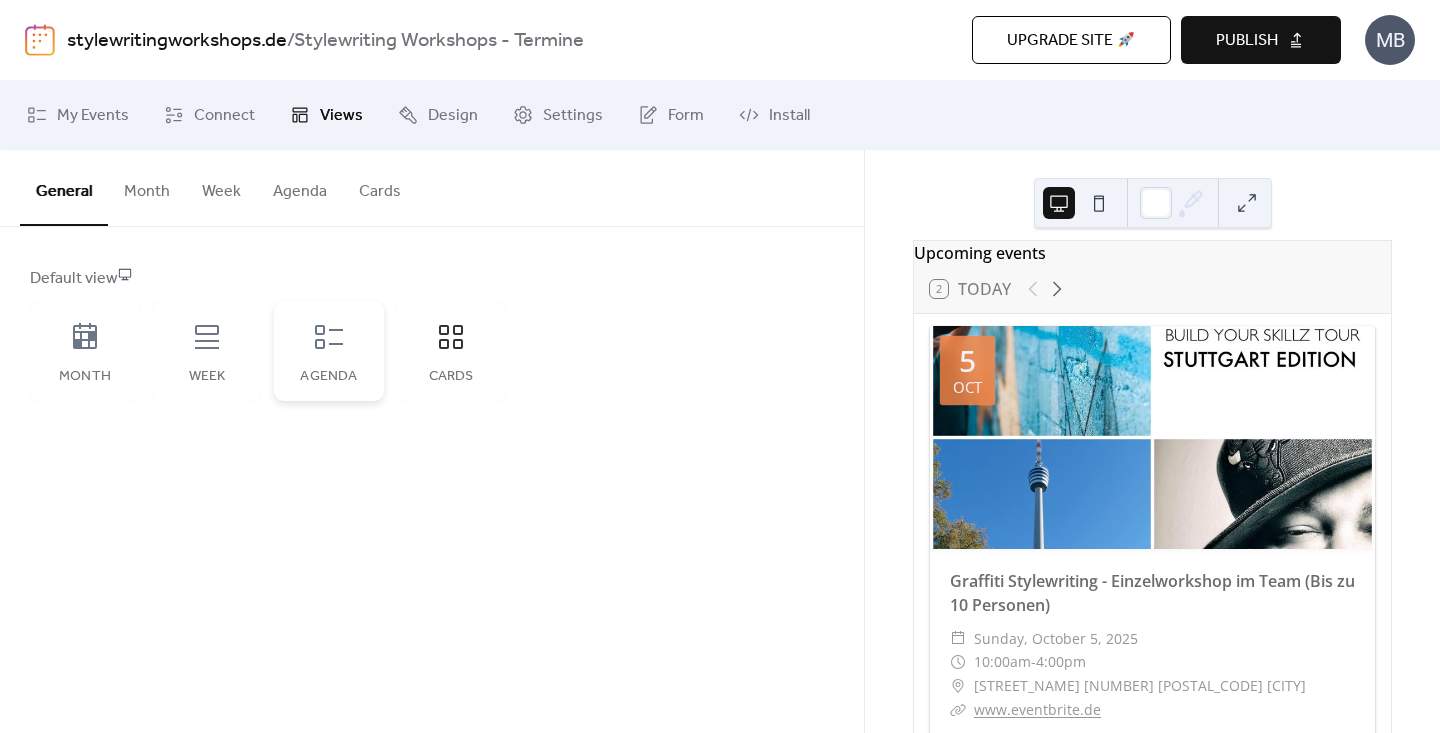 click 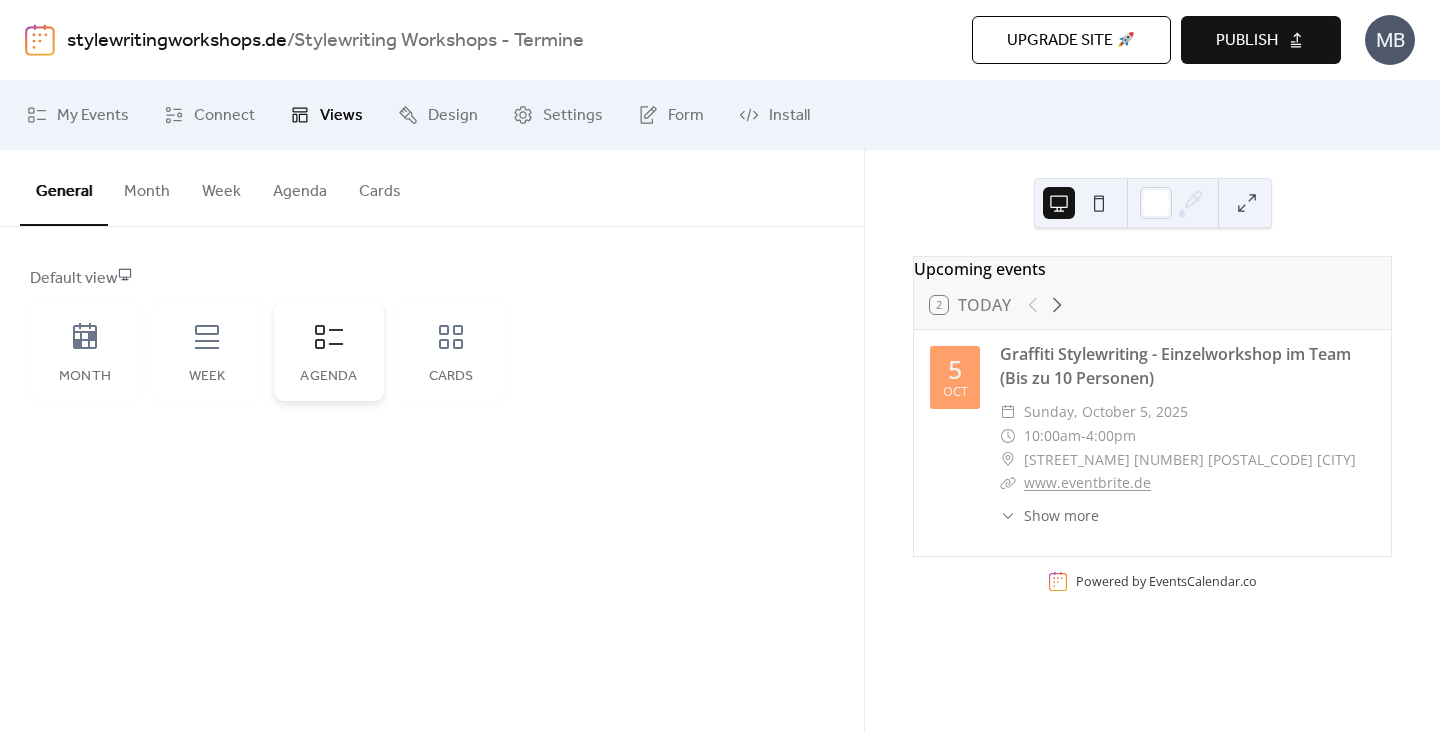 scroll, scrollTop: 0, scrollLeft: 0, axis: both 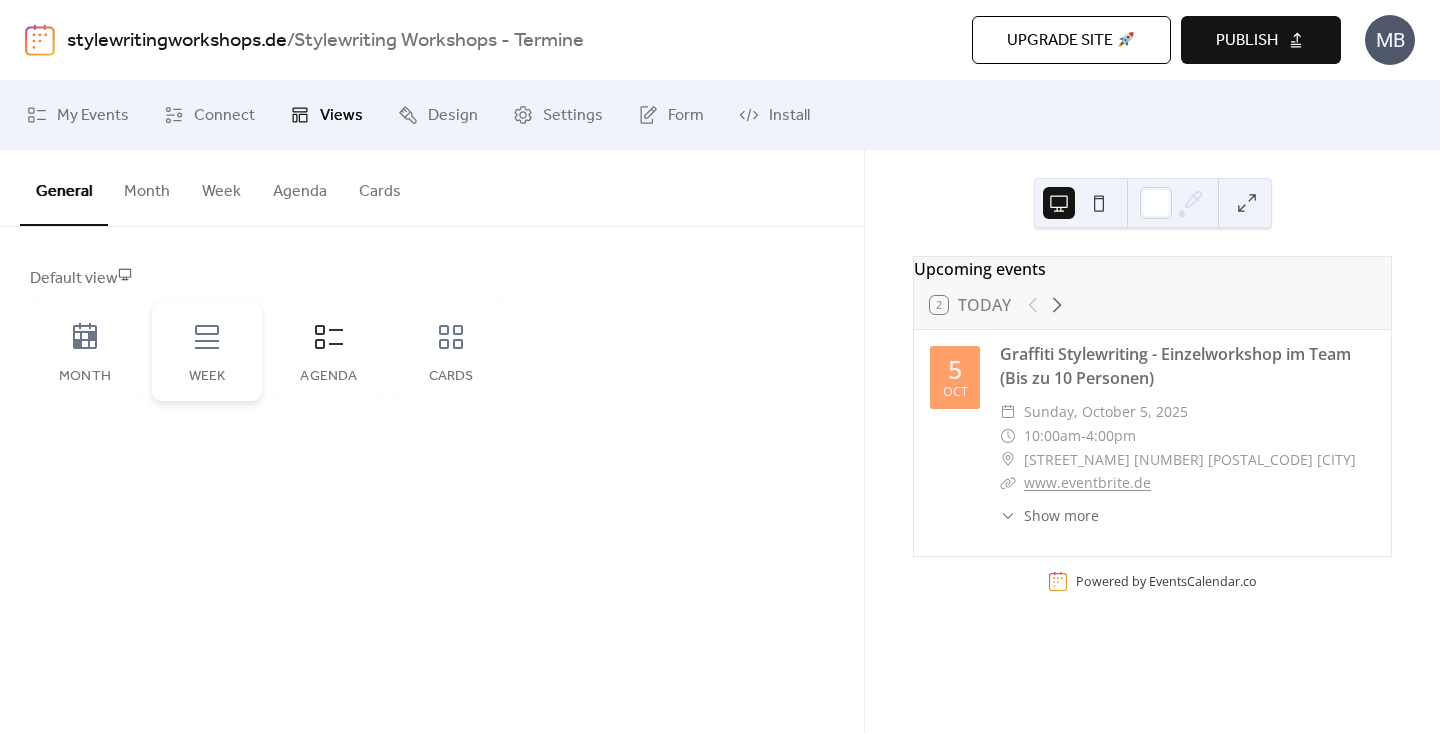 click on "Week" at bounding box center [207, 351] 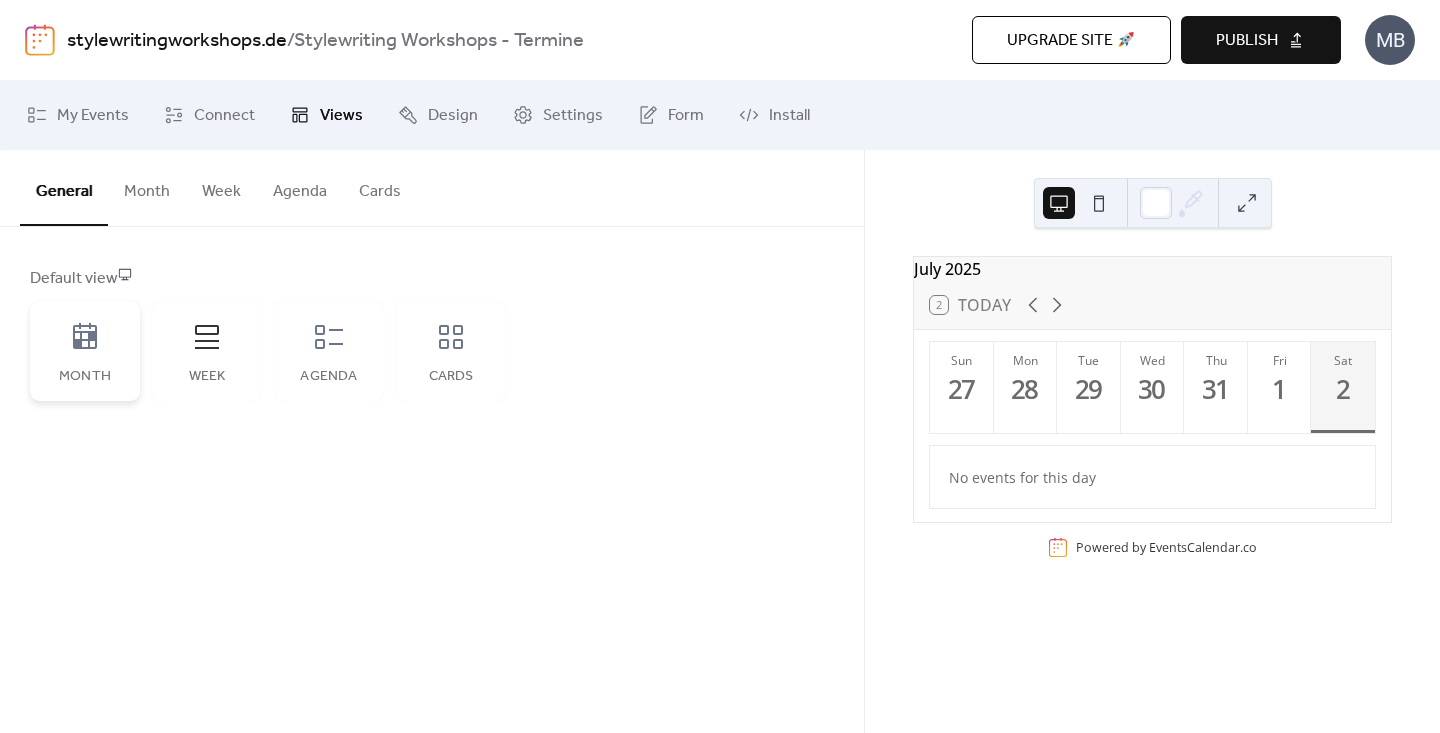 click on "Month" at bounding box center (85, 351) 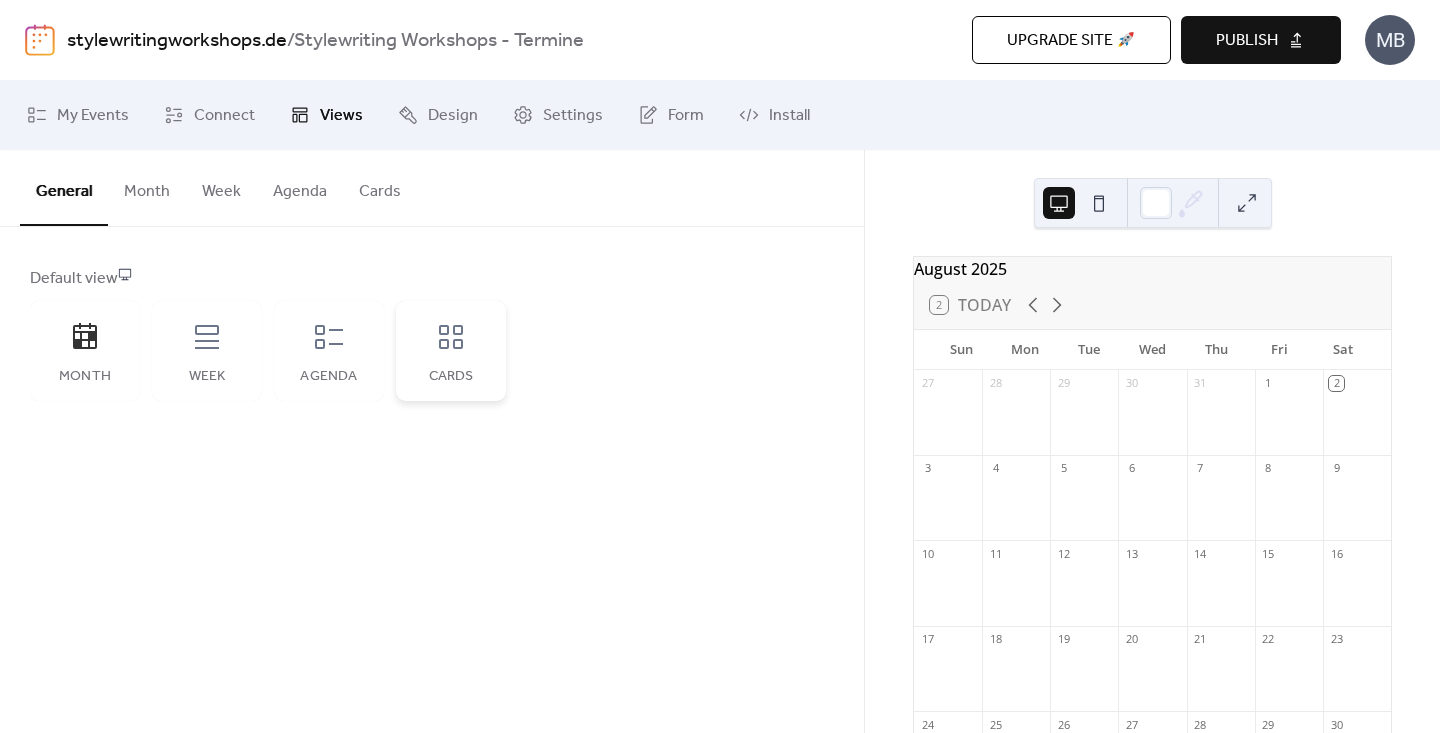 click on "Cards" at bounding box center (451, 351) 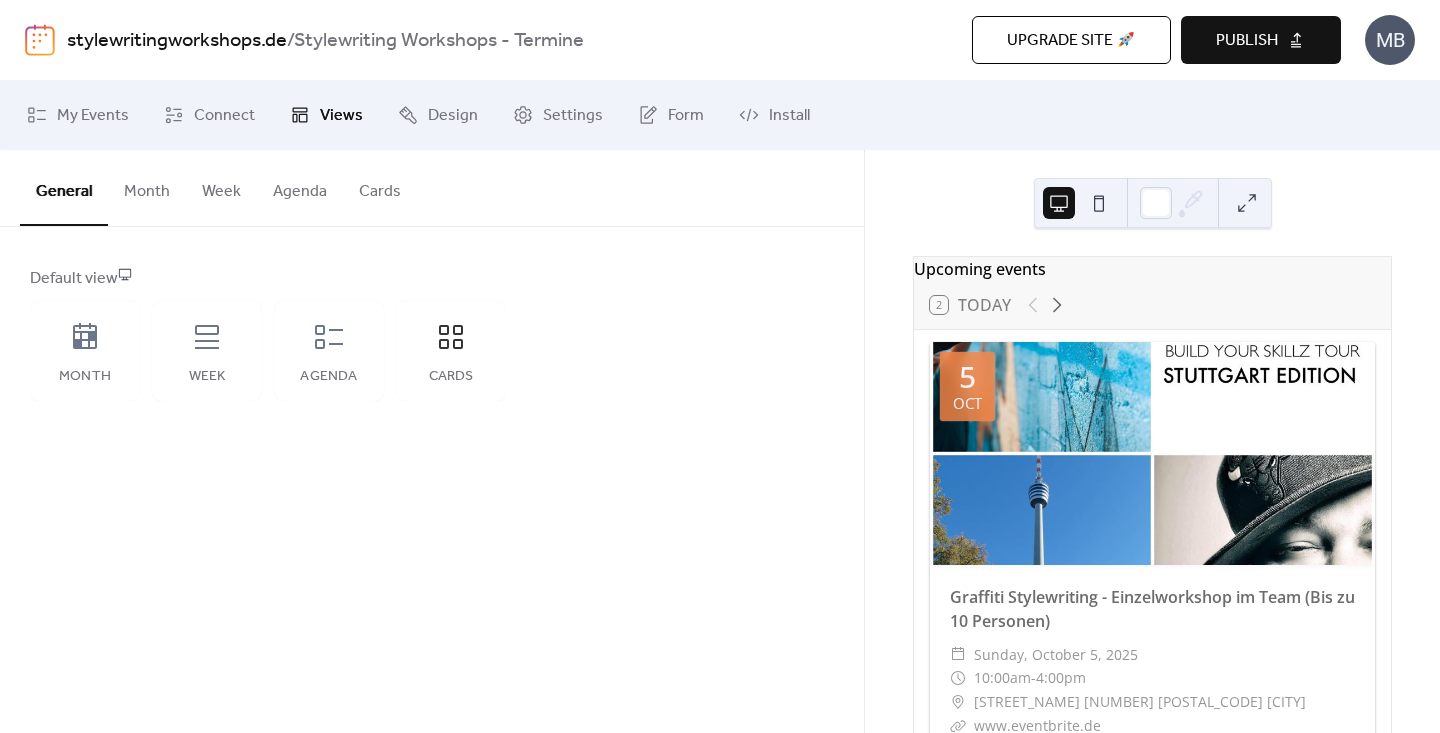 scroll, scrollTop: 0, scrollLeft: 0, axis: both 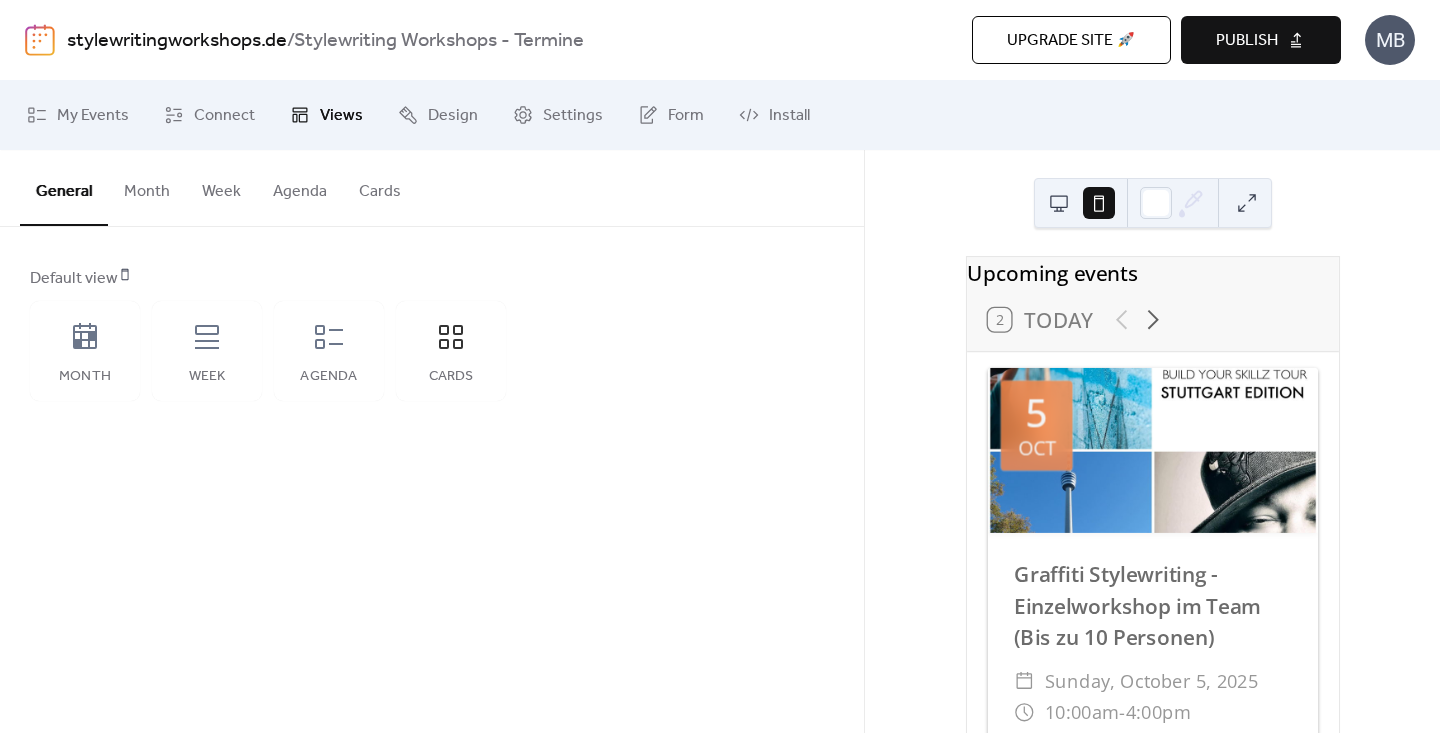 click at bounding box center (1059, 203) 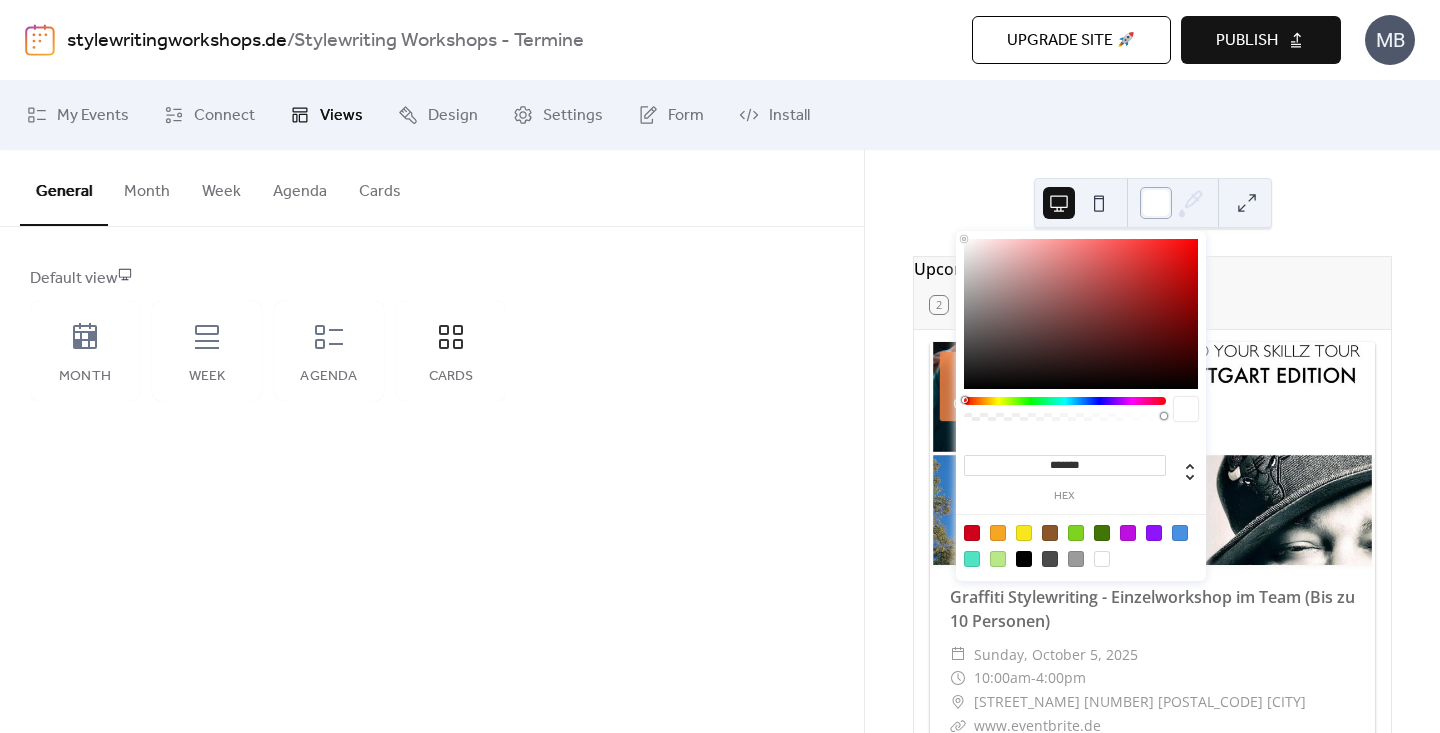 click at bounding box center [1156, 203] 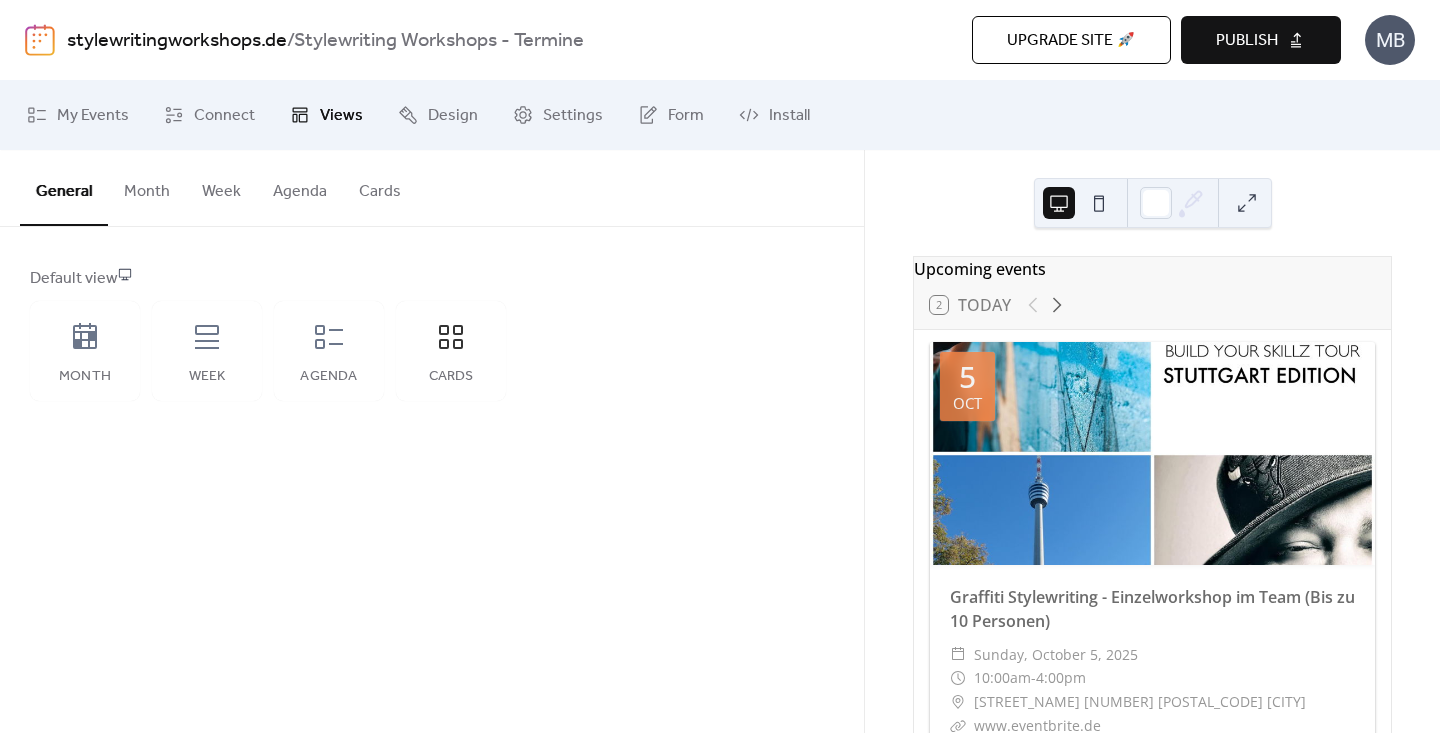 click on "Upcoming events 2 [MONTH] [DAY] Graffiti Stylewriting - Einzelworkshop im Team (Bis zu 10 Personen) ​ [MONTH], [DAY], [YEAR] ​ 10:00am - 4:00pm ​ [STREET_NAME] [NUMBER] [POSTAL_CODE] [CITY] ​ www.eventbrite.de Graffiti Stylewriting - Einzelworkshop im Team - Für Anfänger Du willst mit mir dem Graffiti Coach und anderen Writern im Team an deinem Graffiti Style arbeiten? In meinem Gruppen - Einzelworkshop bekommst du: Einzel Coaching im Team durch mich – individuell, kreativ & professionell Zeit & Raum für dein eigenes Graffiti-Projekt Intensive Unterstützung bei Skizzen, Technik, Stil & Farbwahl Ideal für Anfänger:innen , die gezielt wachsen wollenDieses Format ist perfekt für: Einzelpersonen mit Interesse an Graffiti Stylewriting die bereits erste Skizzen gezeichnet bzw. Bilder gesprüht haben und bereit sind sind mit mir dem Graffiti Coach und anderen Writern in der Gruppe an ihrem Style zu arbeiten. Im Workshop enthalten ist: 6x Sprühdosen Handschuhe" at bounding box center [1152, 441] 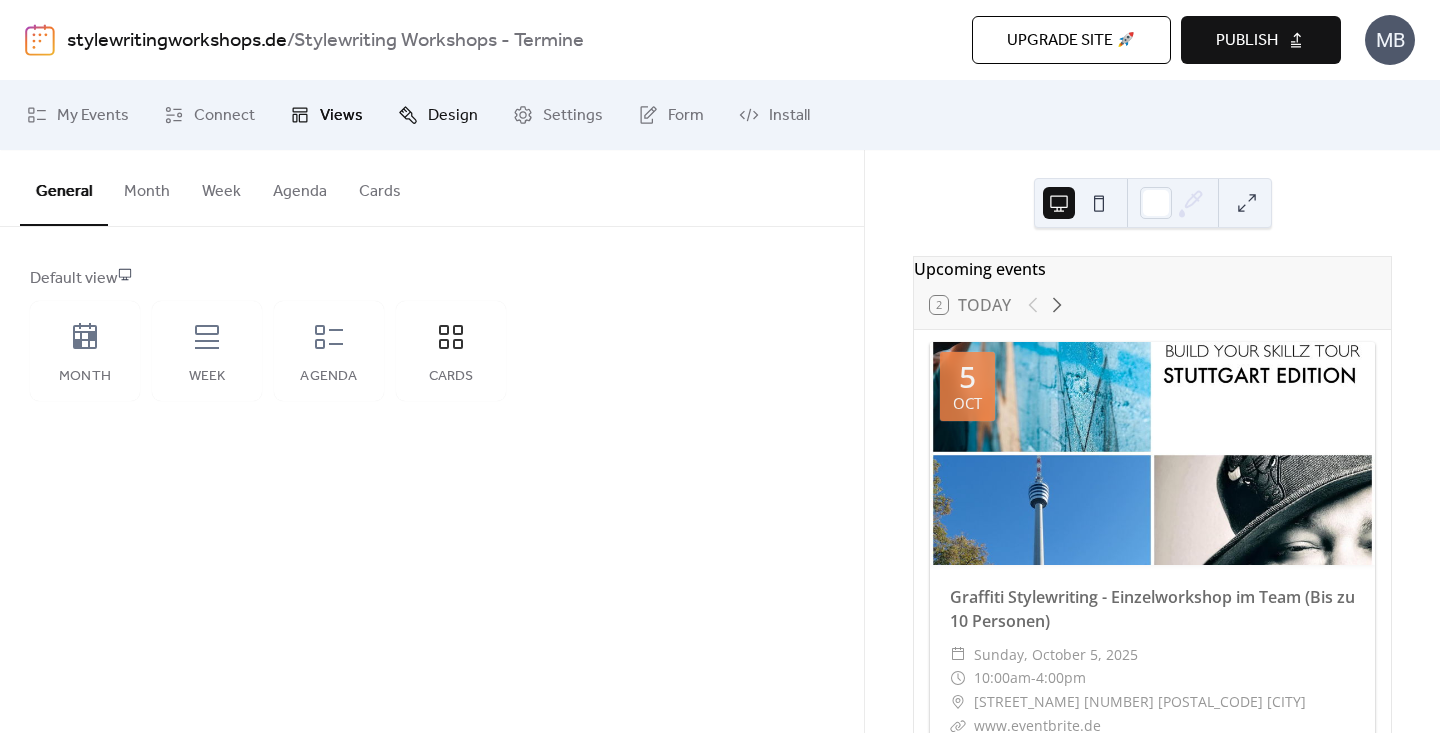 click on "Design" at bounding box center [453, 116] 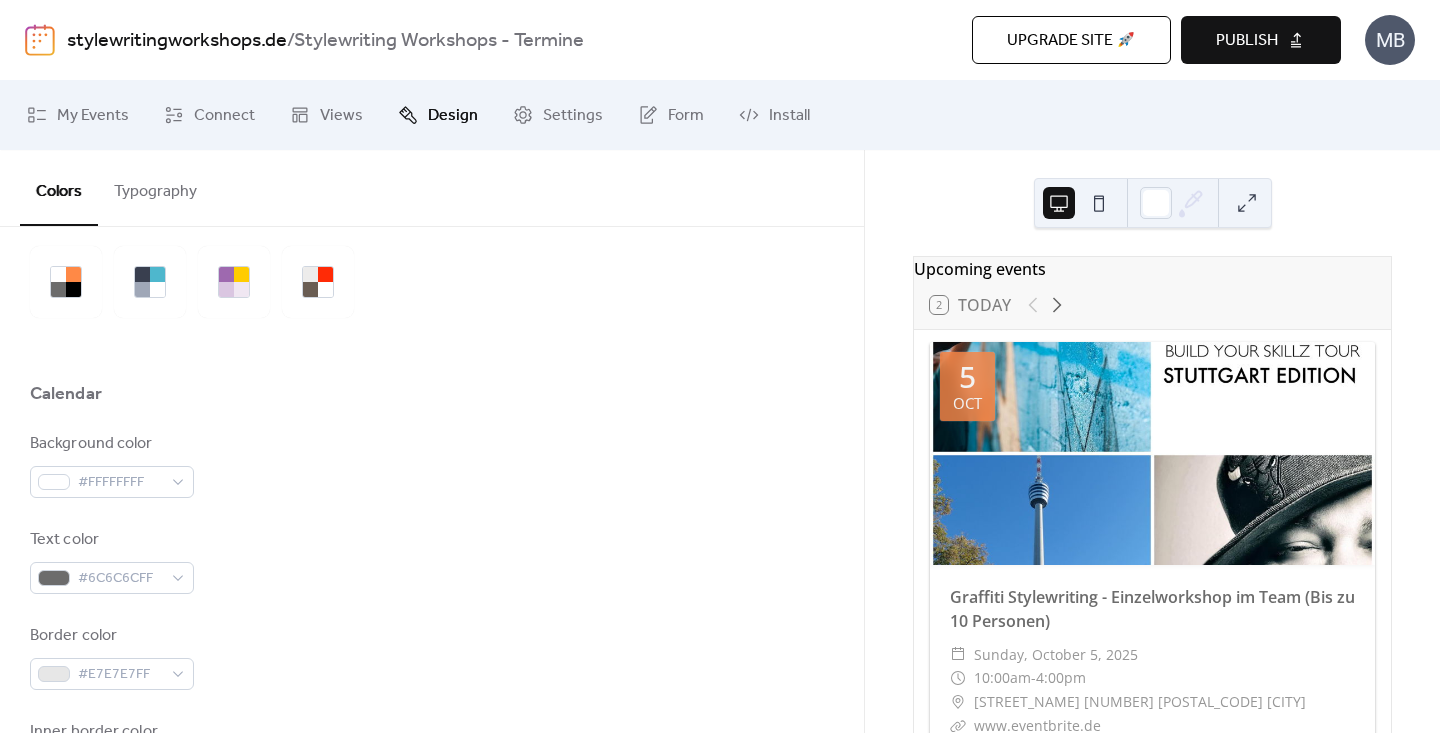 scroll, scrollTop: 72, scrollLeft: 0, axis: vertical 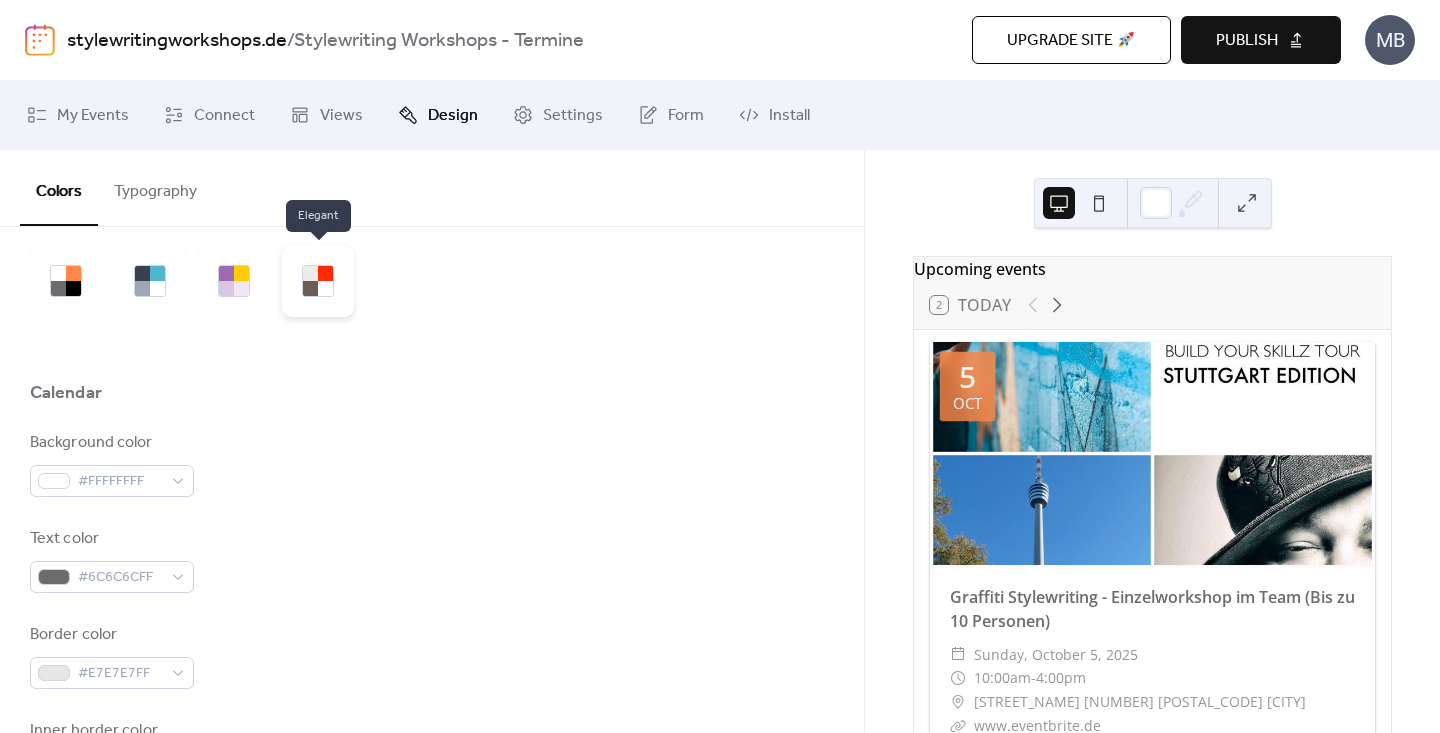 click at bounding box center [310, 288] 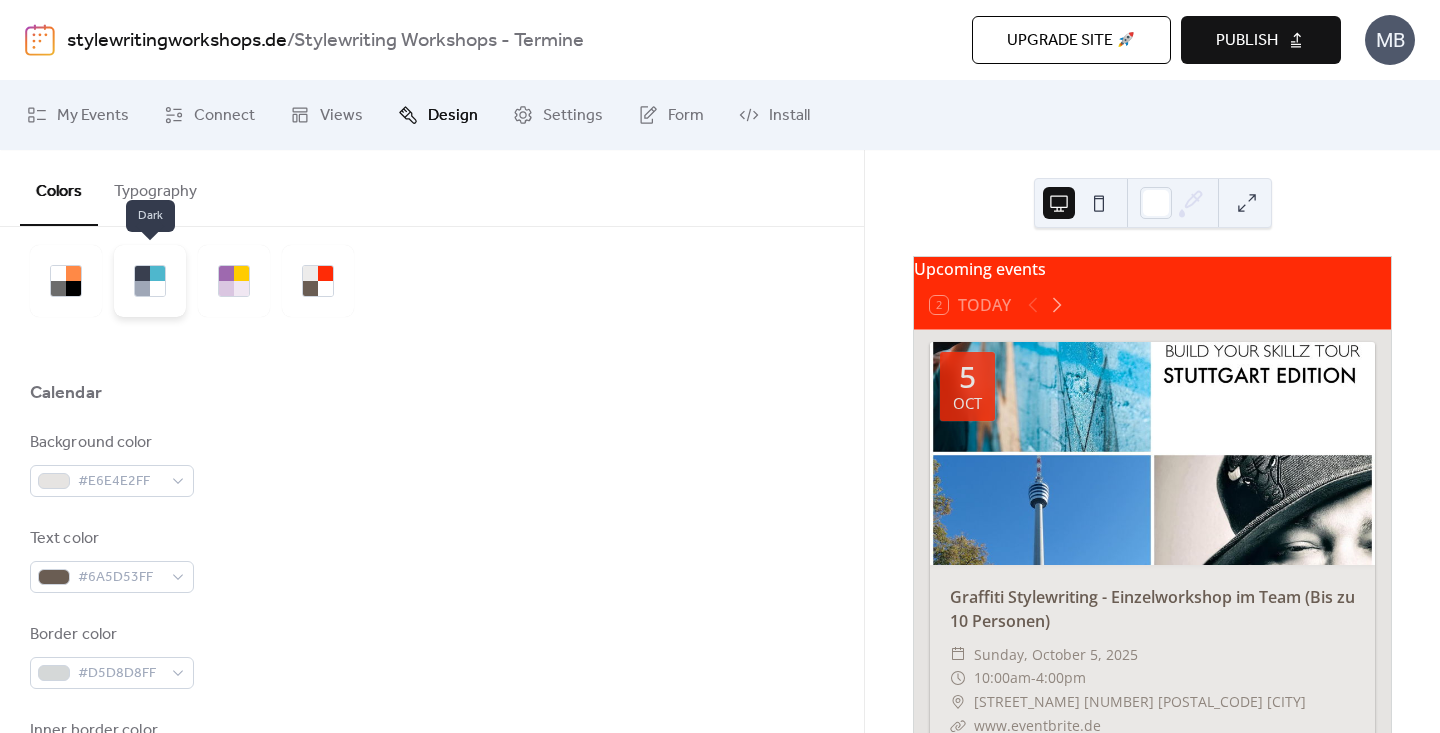 click at bounding box center (157, 288) 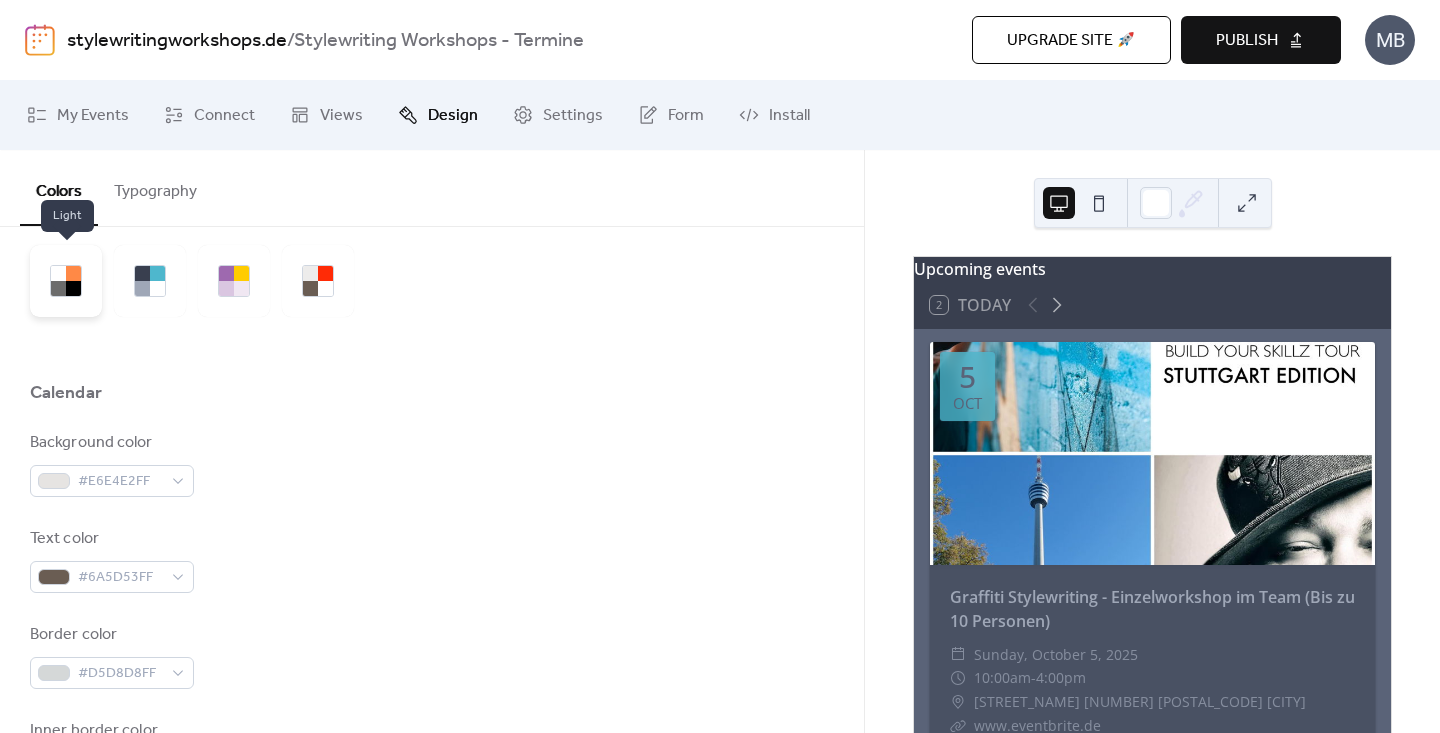 click at bounding box center (58, 288) 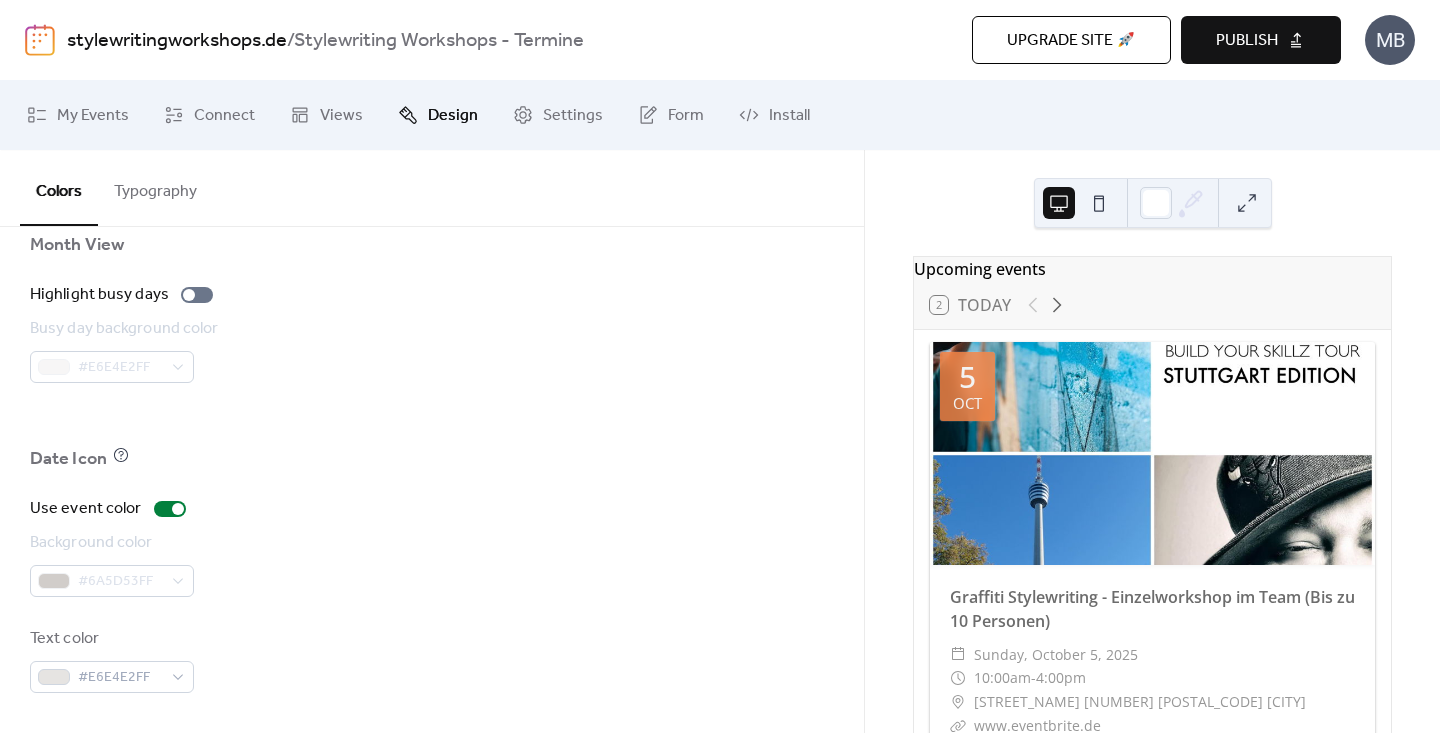 scroll, scrollTop: 1432, scrollLeft: 0, axis: vertical 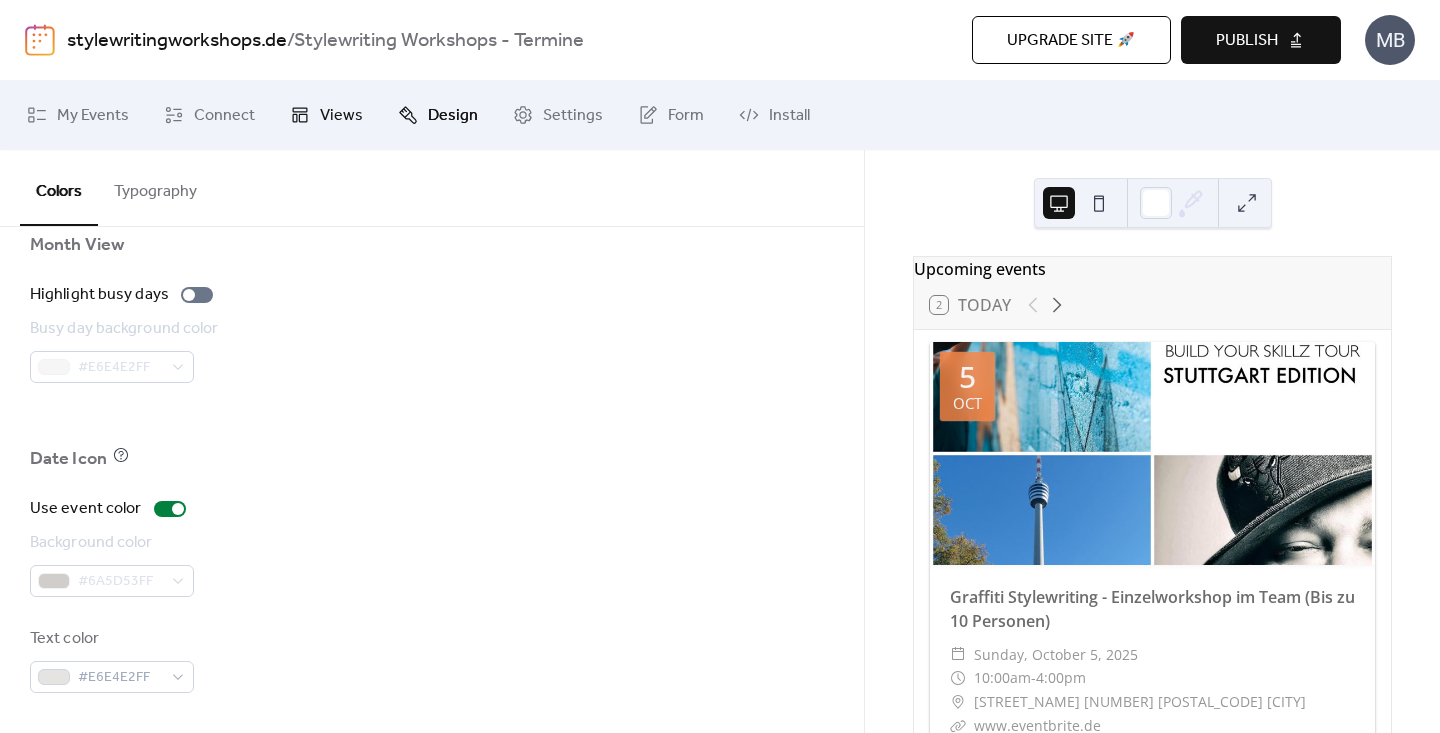 click on "Views" at bounding box center (341, 116) 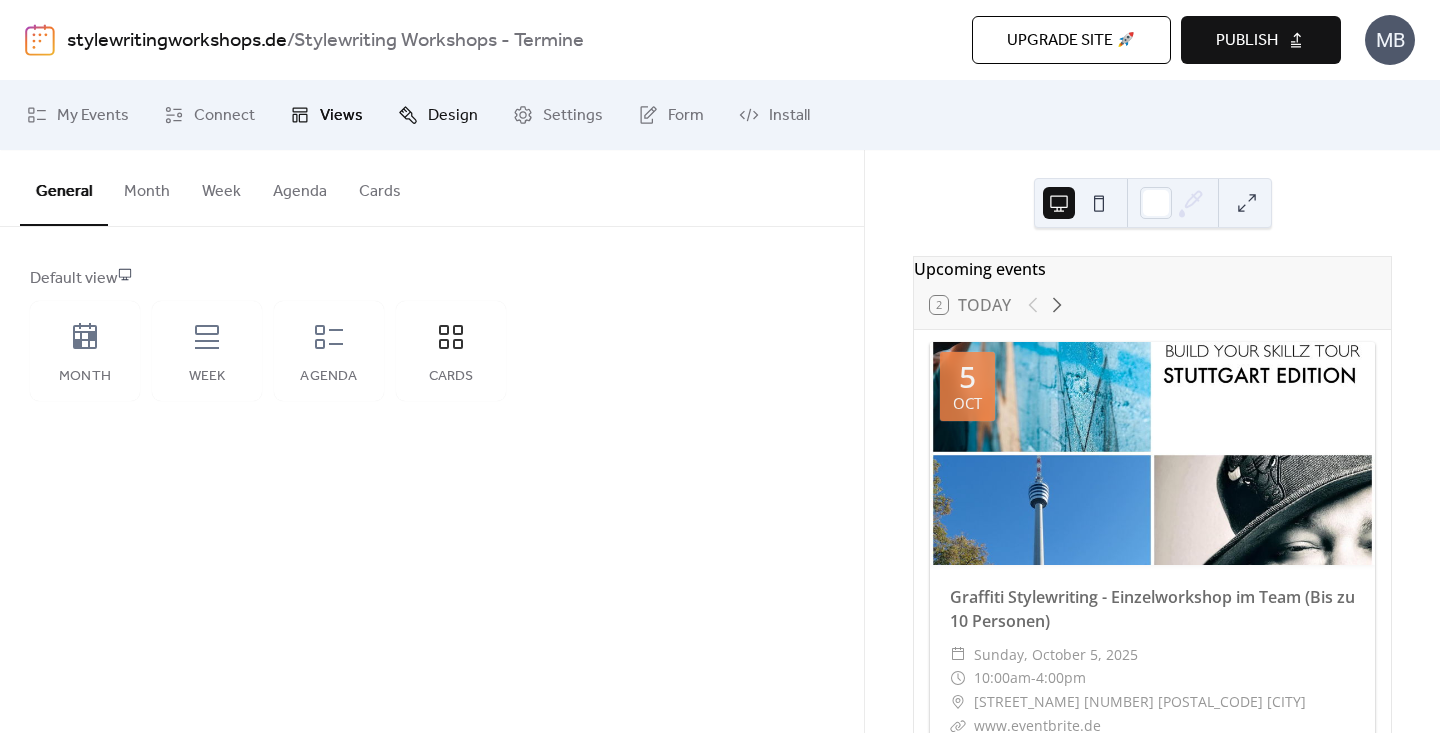 click on "Design" at bounding box center (453, 116) 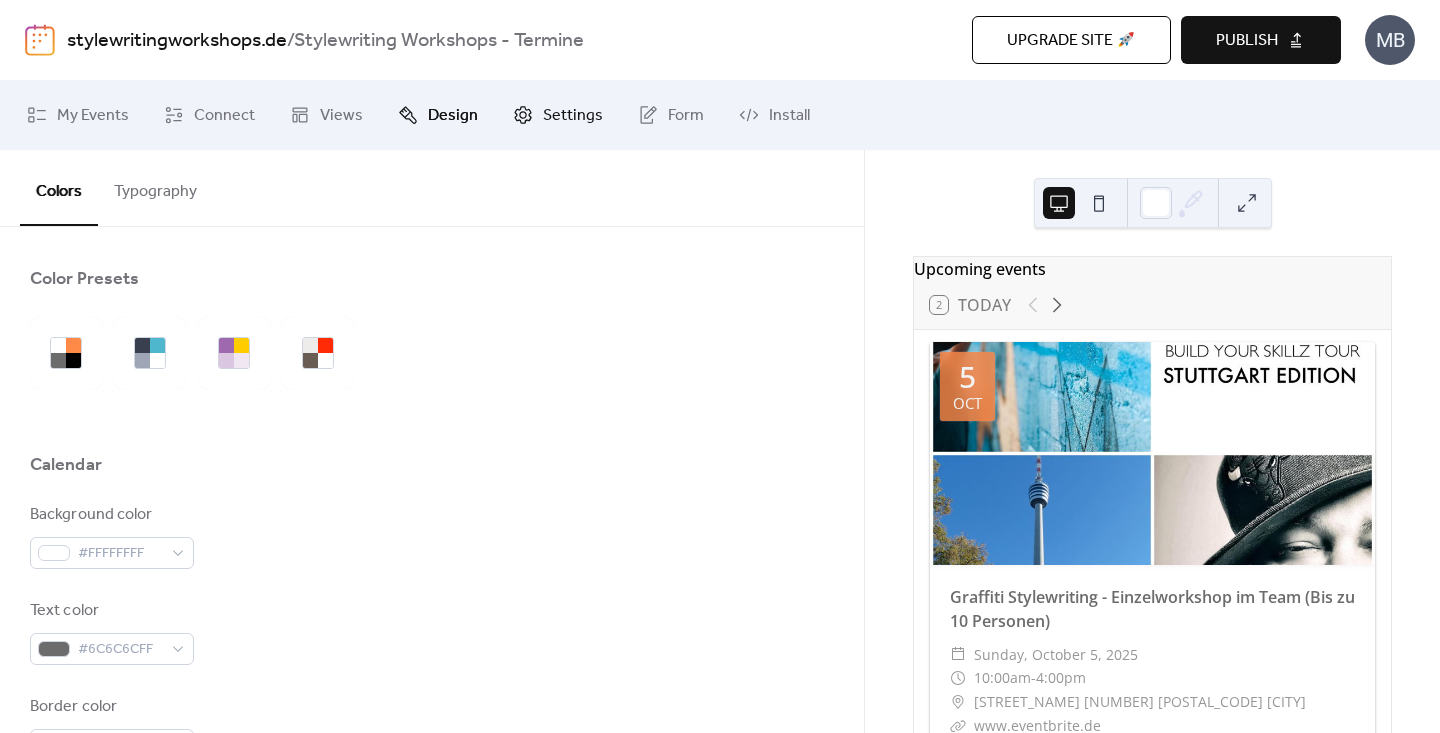 click on "Settings" at bounding box center (573, 116) 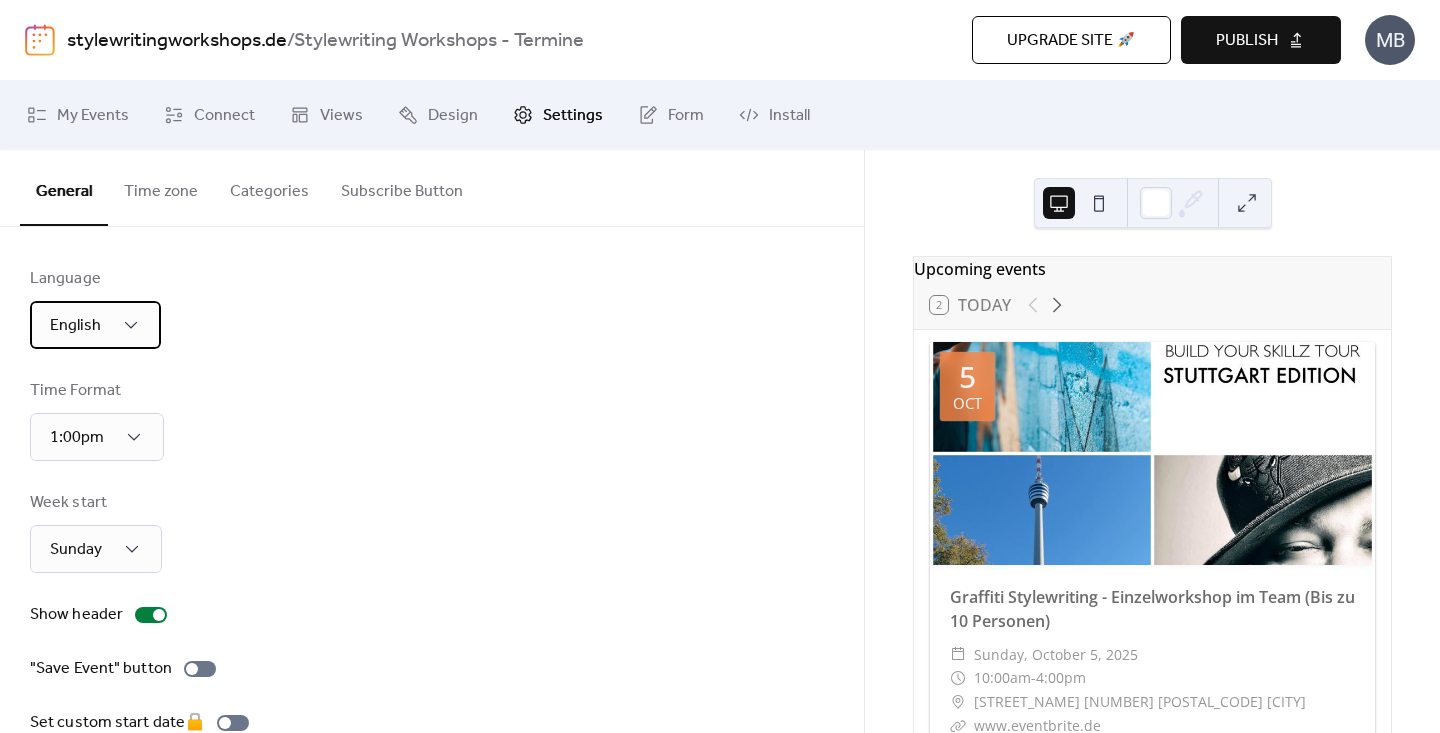 click on "English" at bounding box center [95, 325] 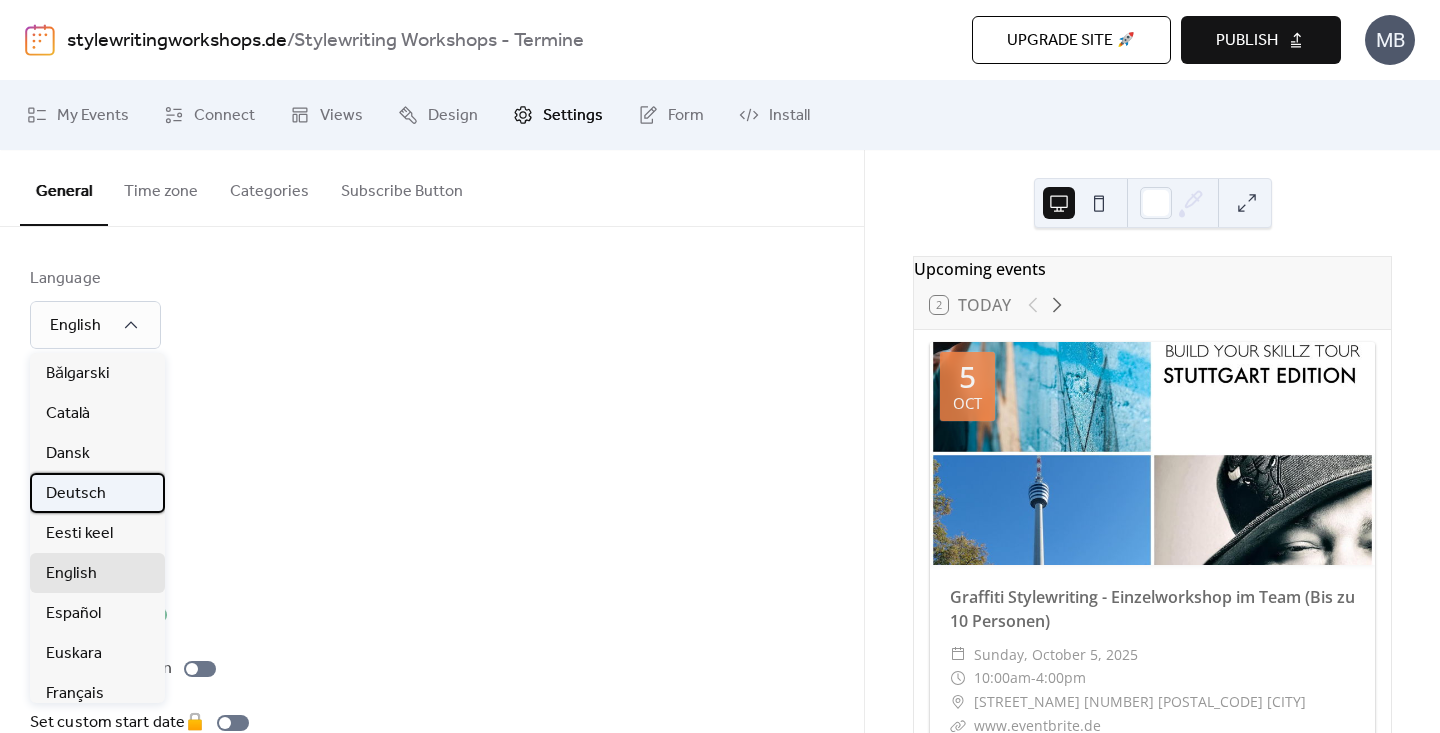click on "Deutsch" at bounding box center (76, 494) 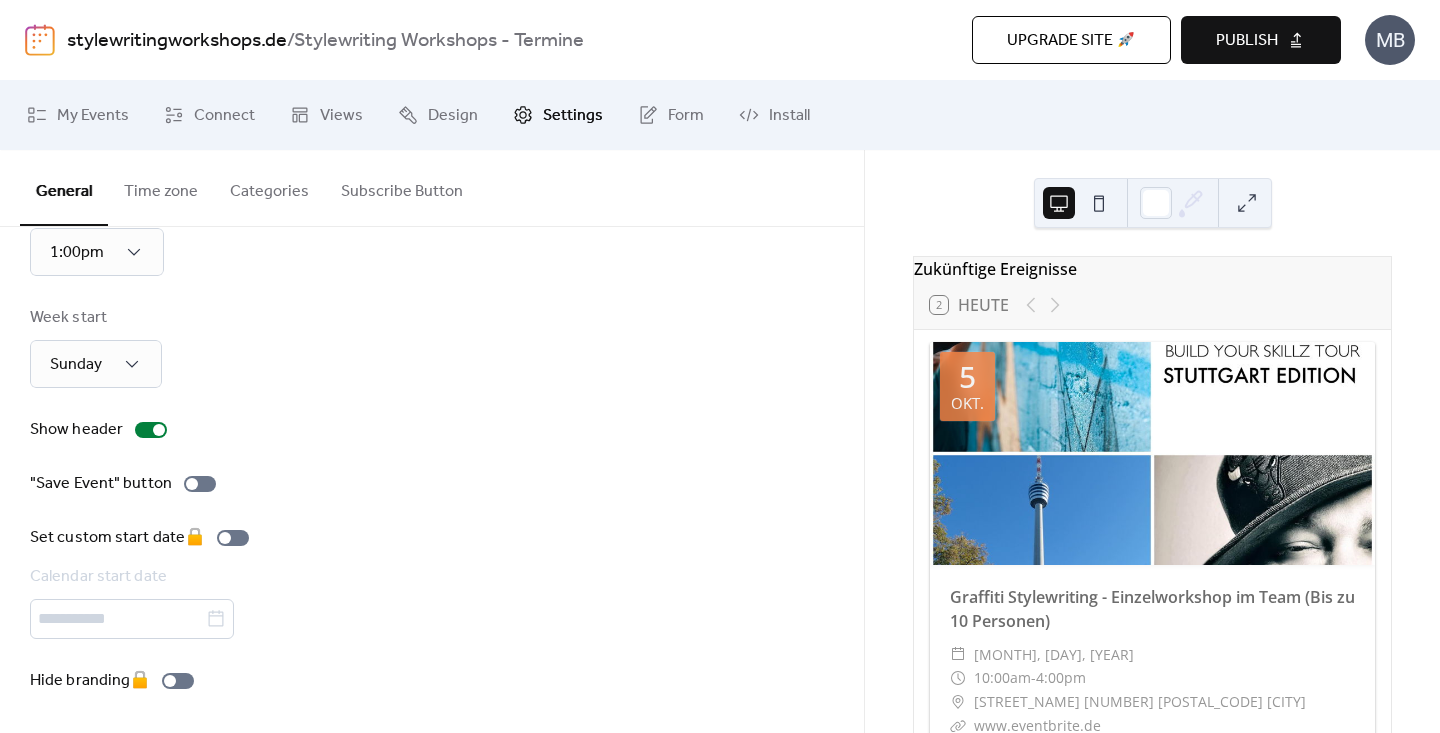 scroll, scrollTop: 192, scrollLeft: 0, axis: vertical 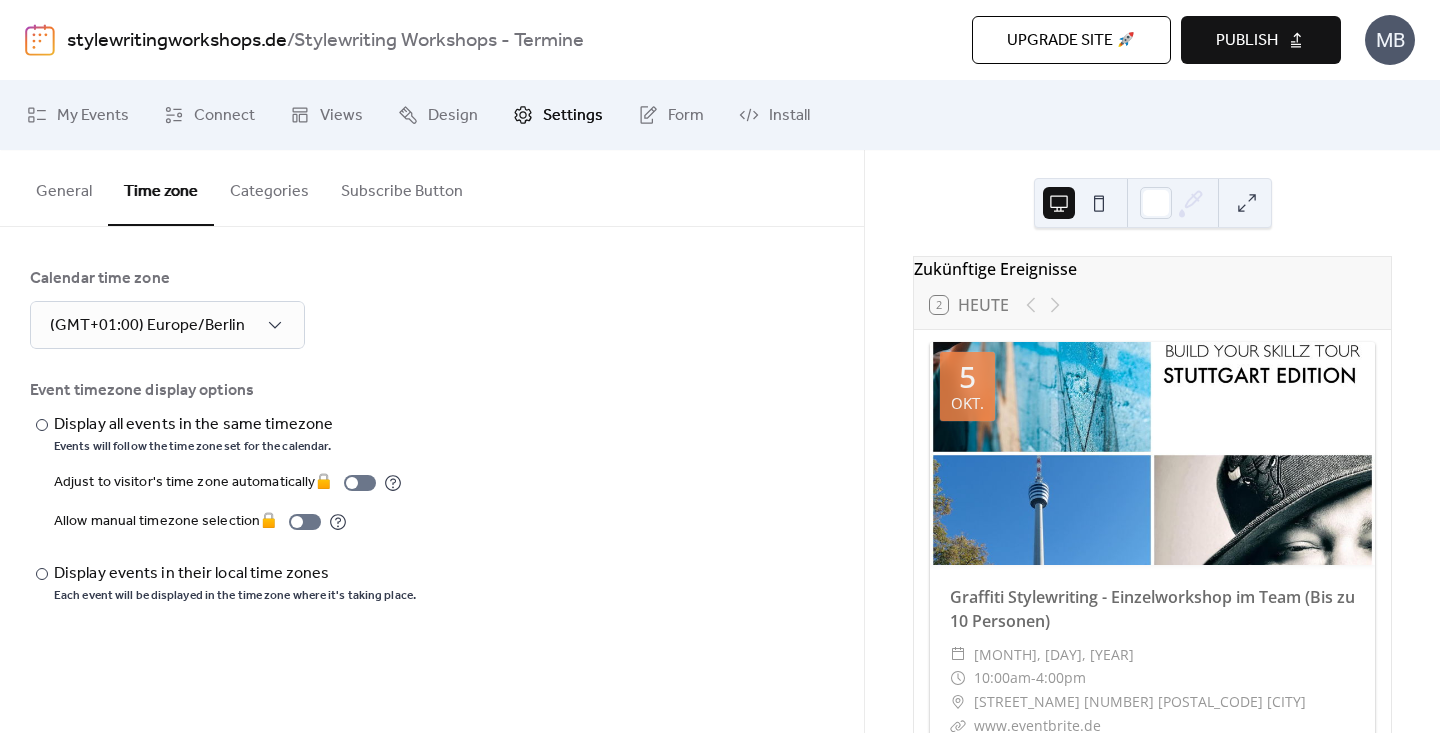 click on "Categories" at bounding box center (269, 187) 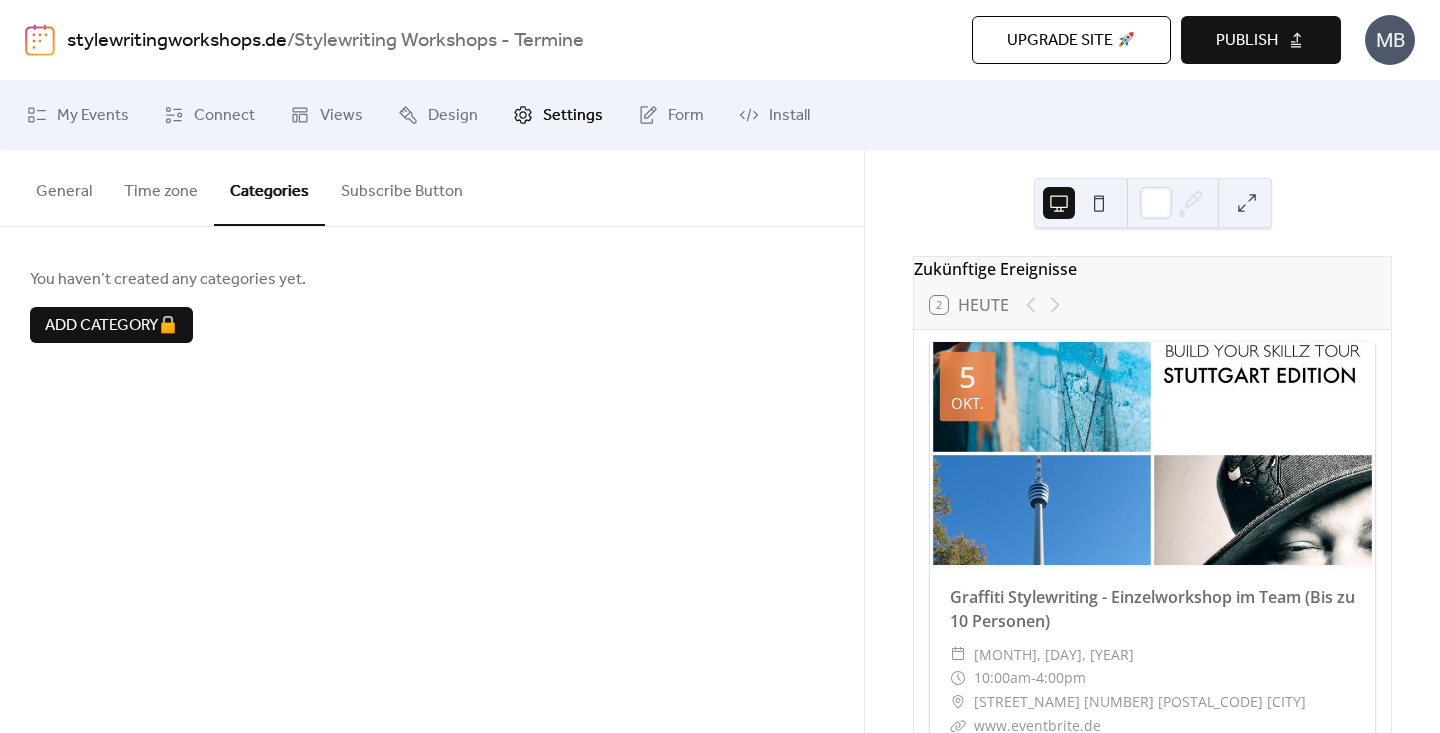 click on "Subscribe Button" at bounding box center (402, 187) 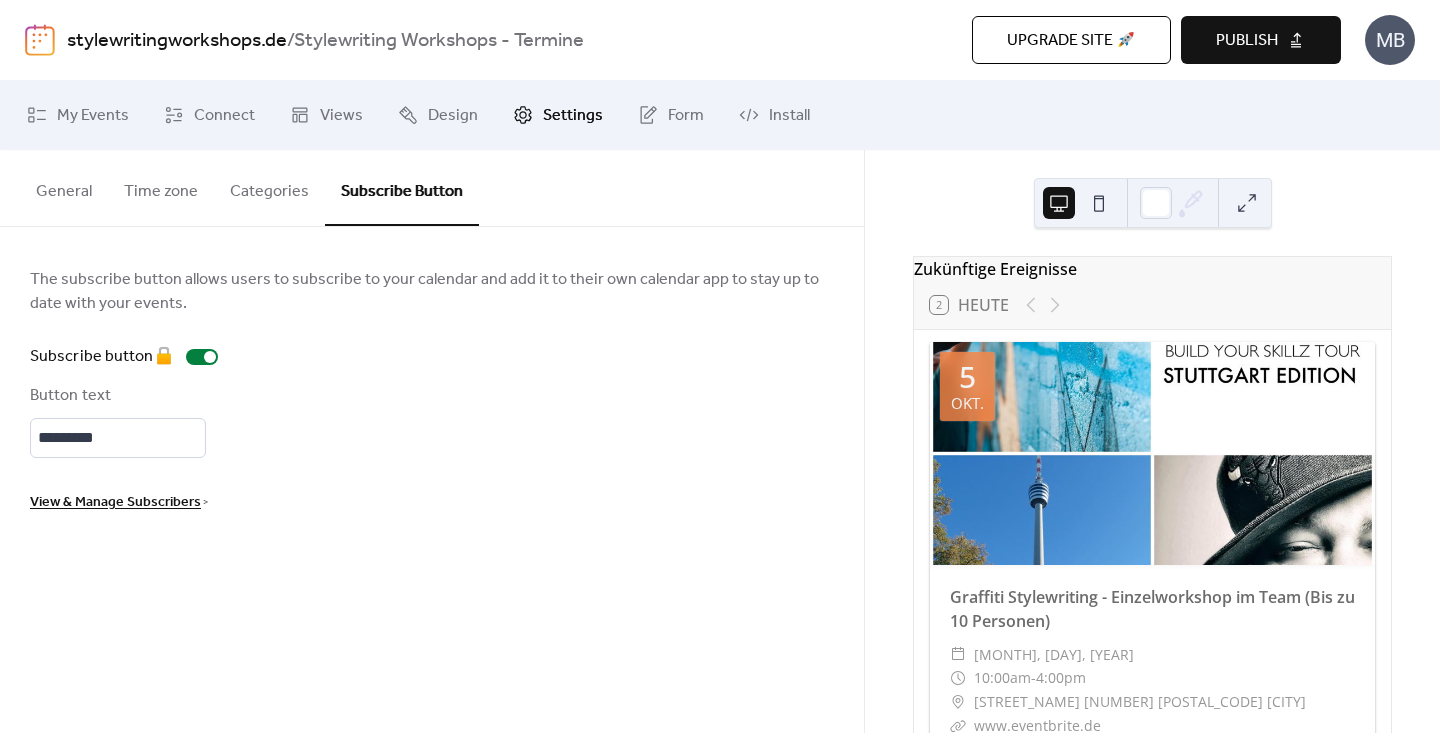 scroll, scrollTop: 0, scrollLeft: 0, axis: both 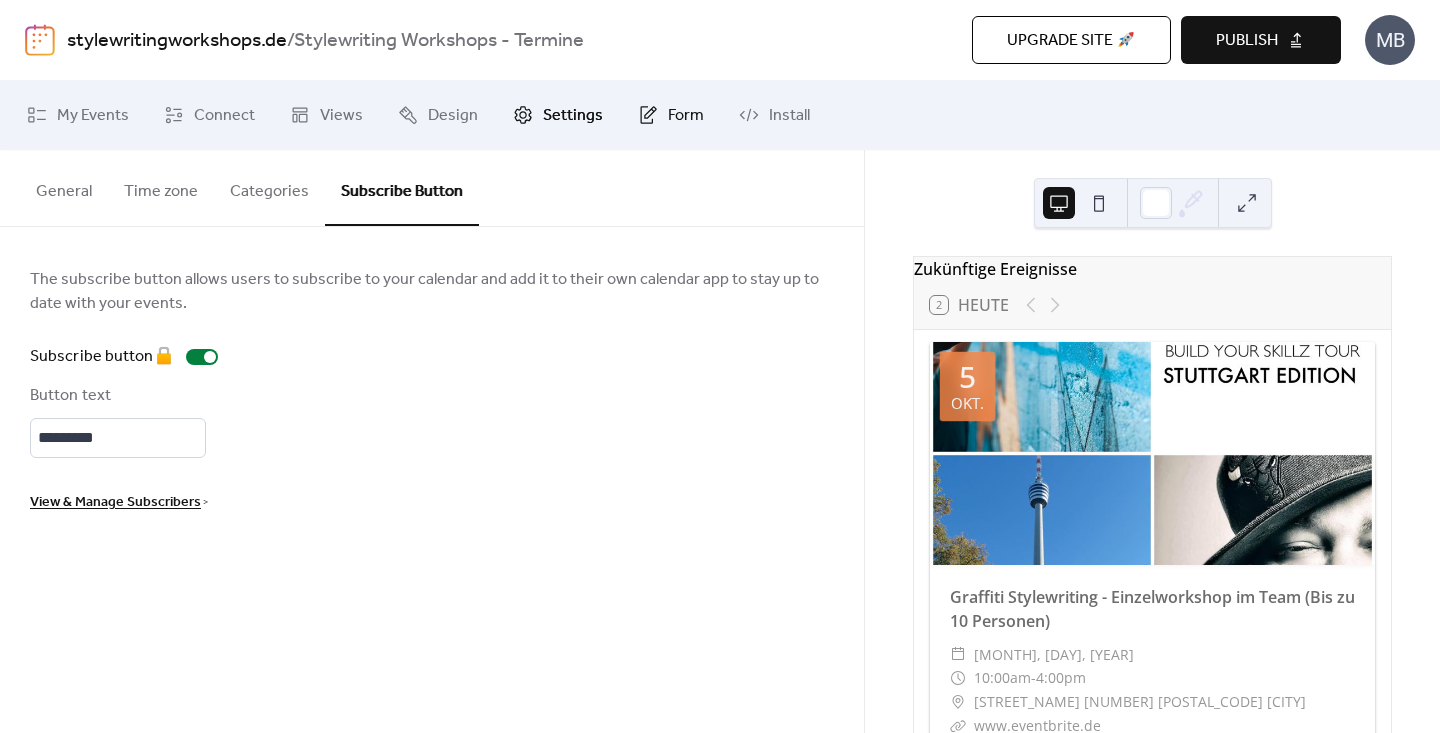 click on "Form" at bounding box center [686, 116] 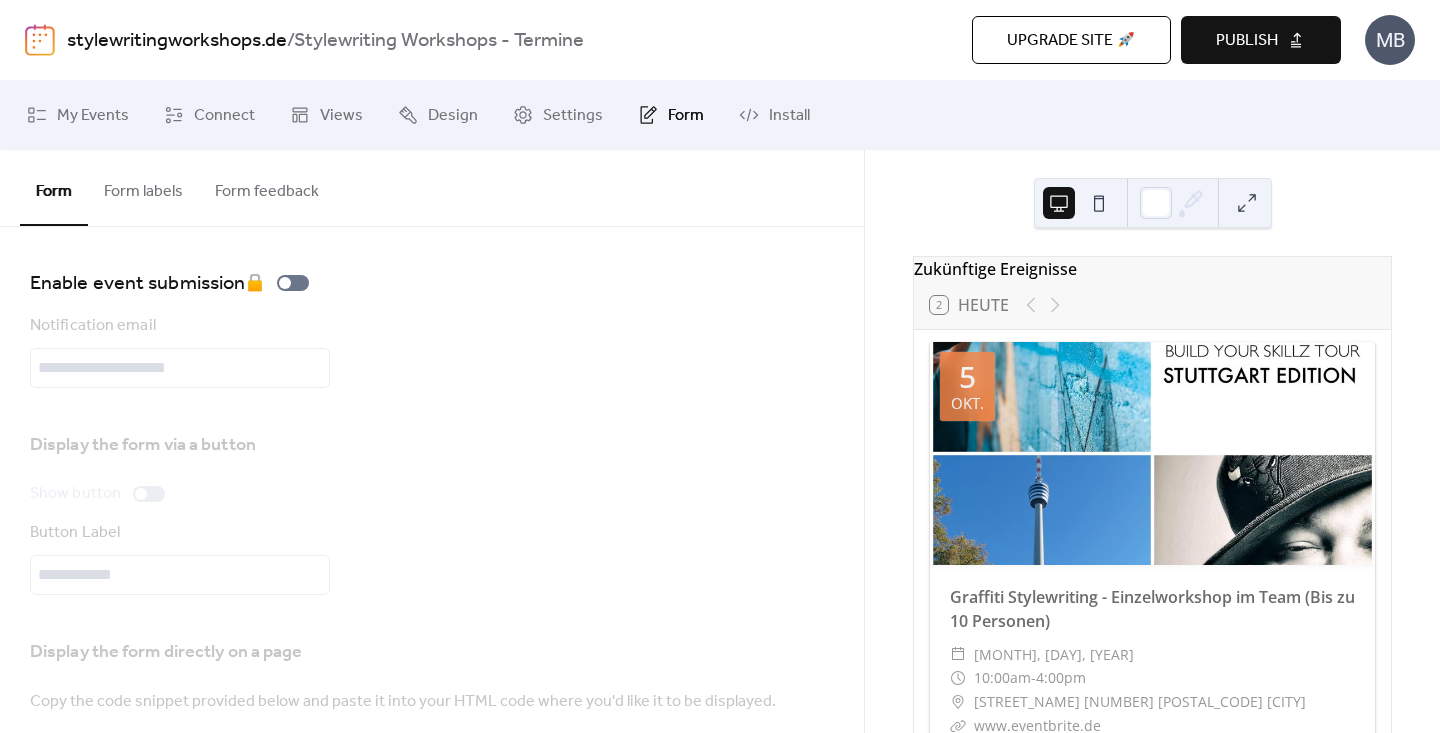 click on "Form labels" at bounding box center (143, 187) 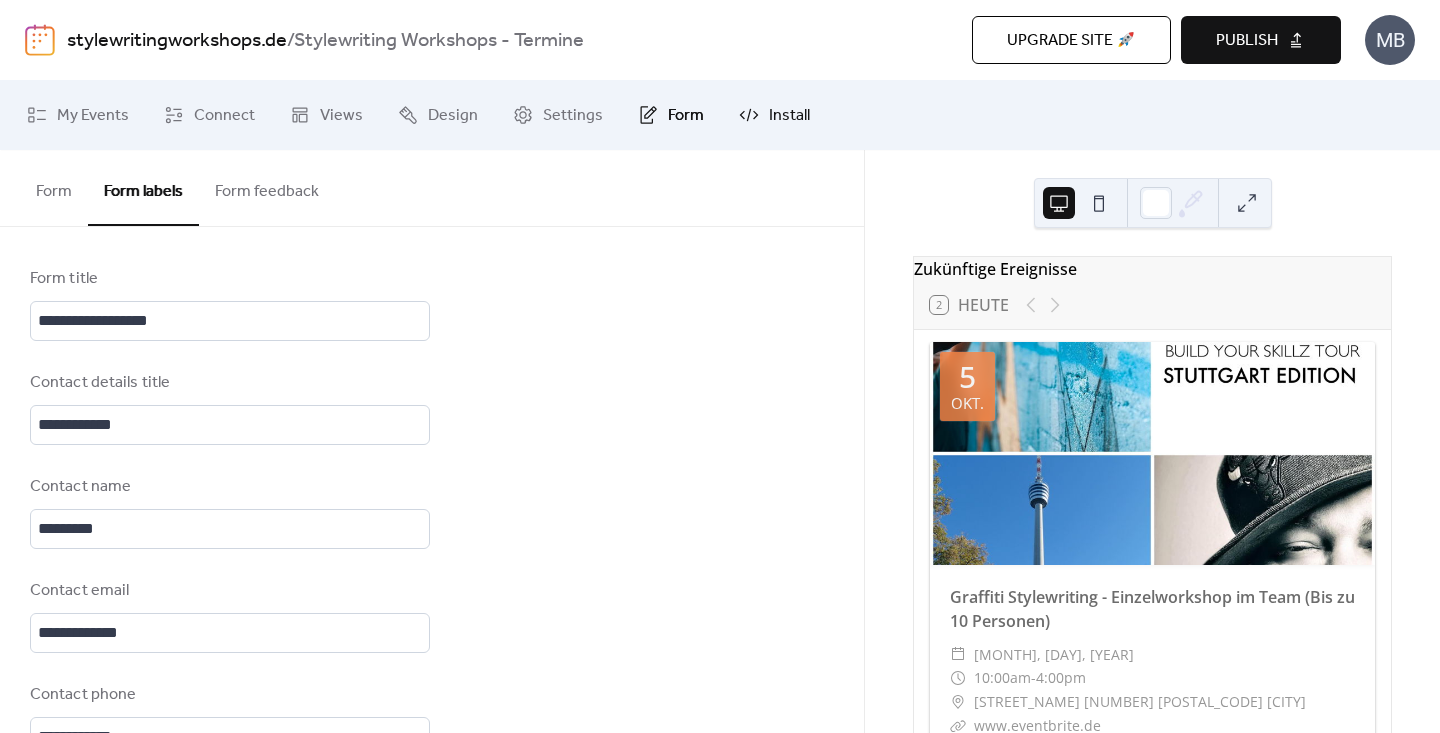 scroll, scrollTop: 0, scrollLeft: 0, axis: both 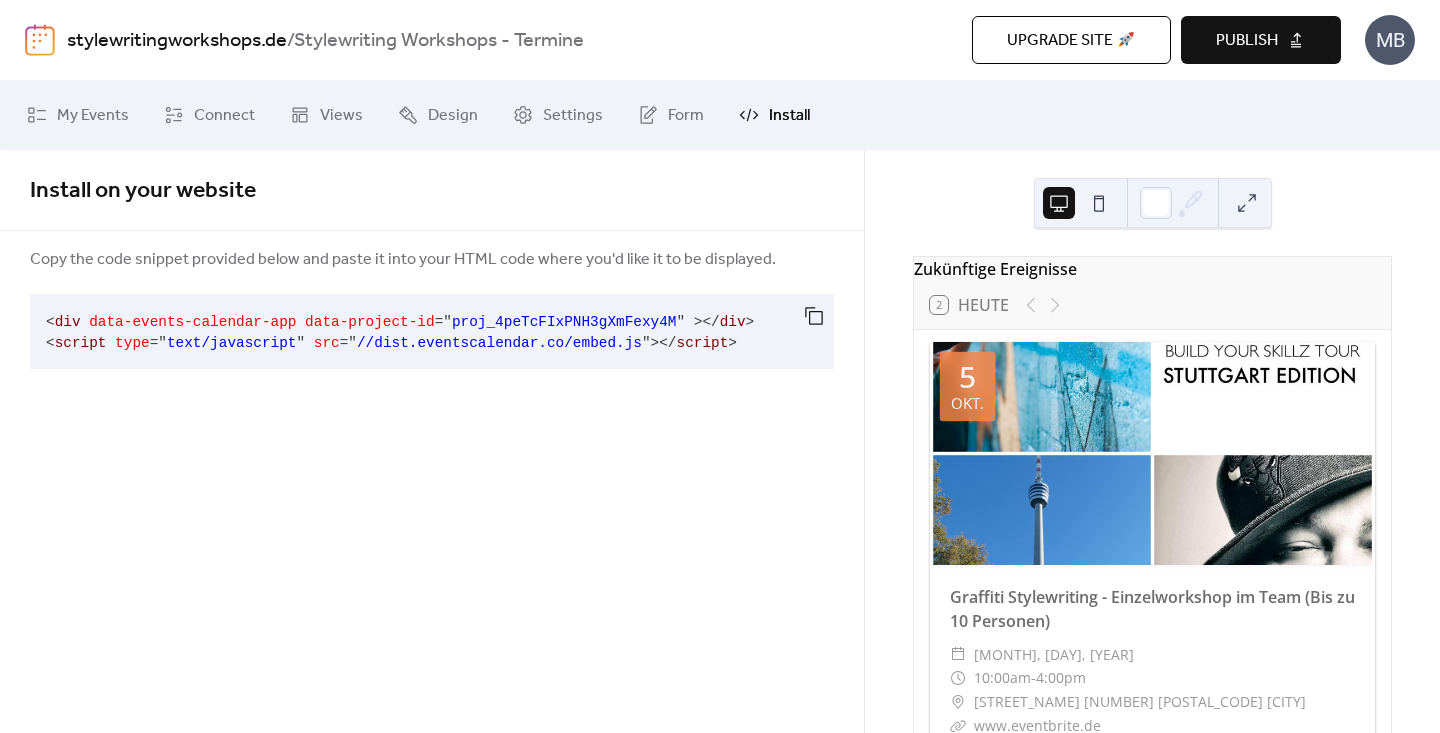 click on "My Events Connect Views Design Settings Form Install" at bounding box center (720, 115) 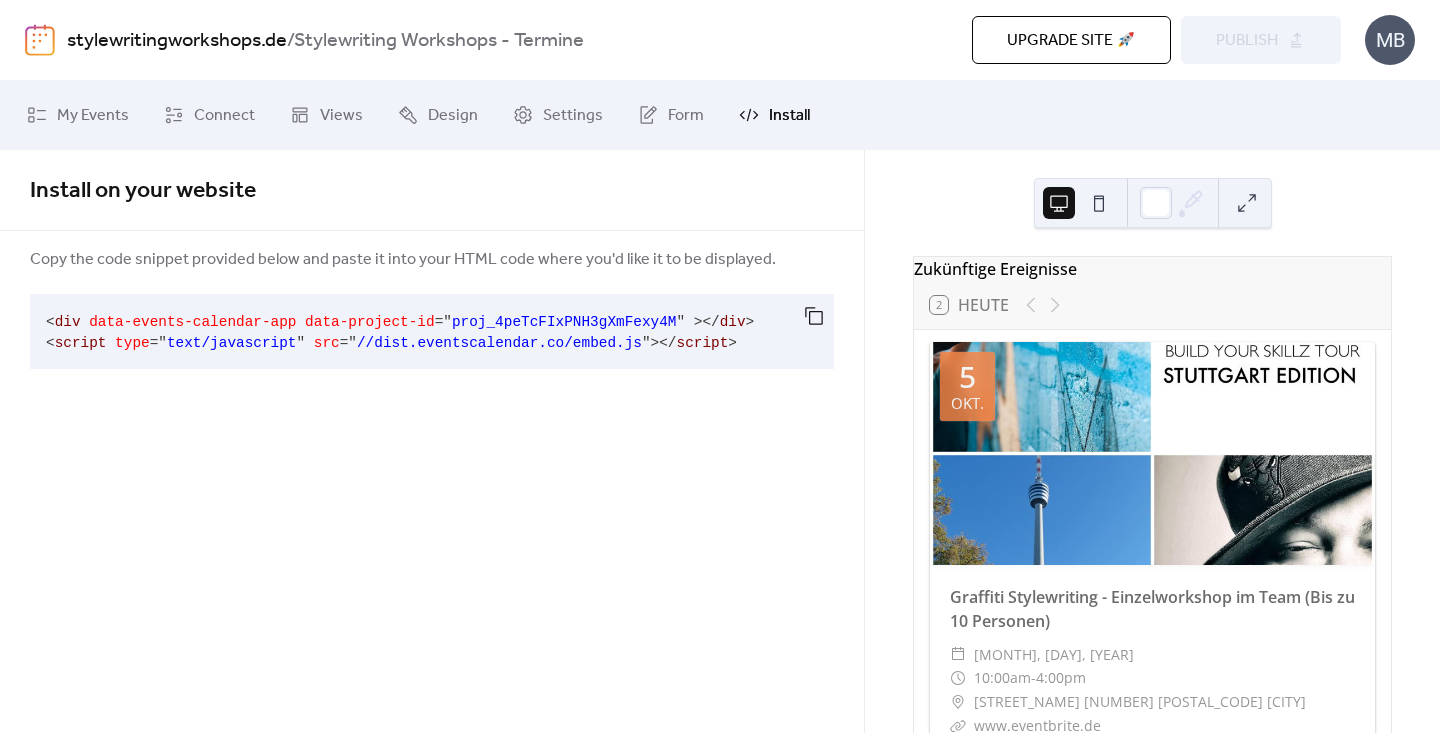scroll, scrollTop: 0, scrollLeft: 0, axis: both 